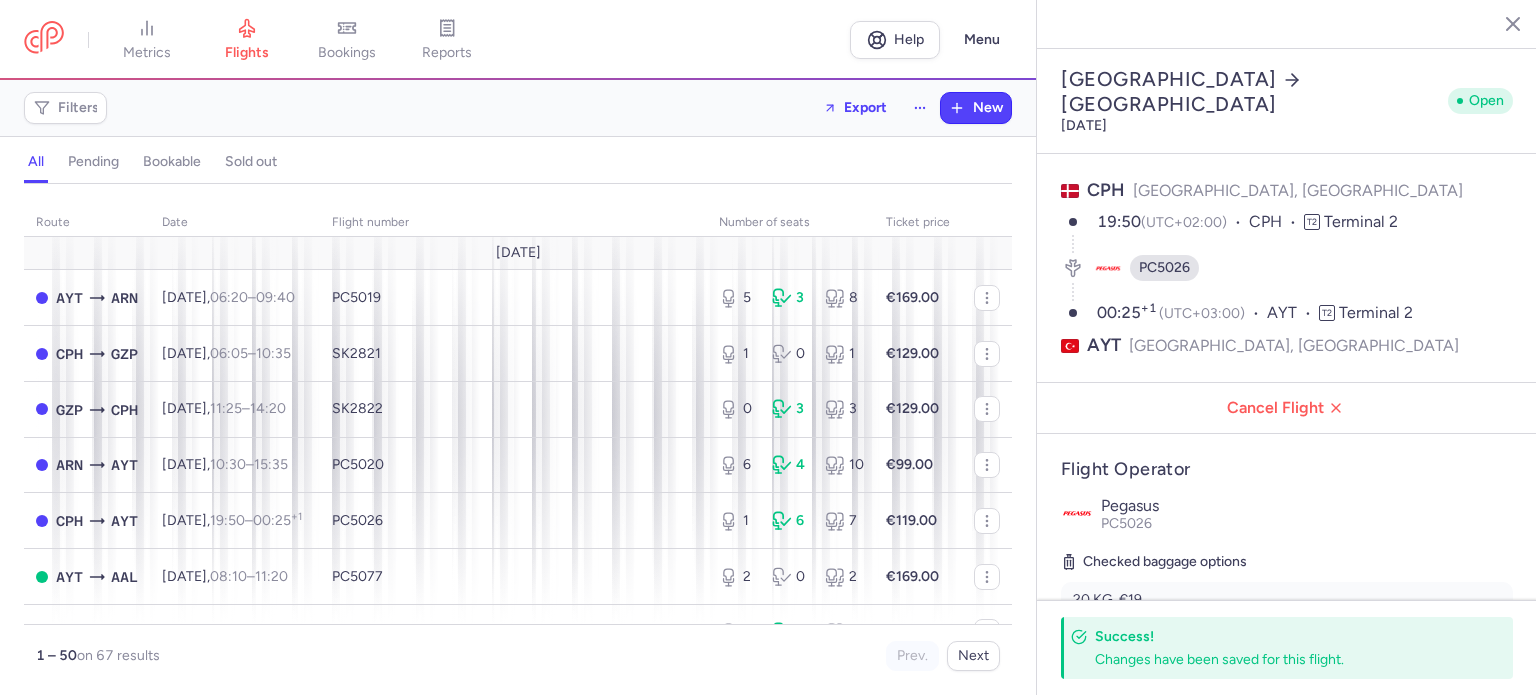 select on "days" 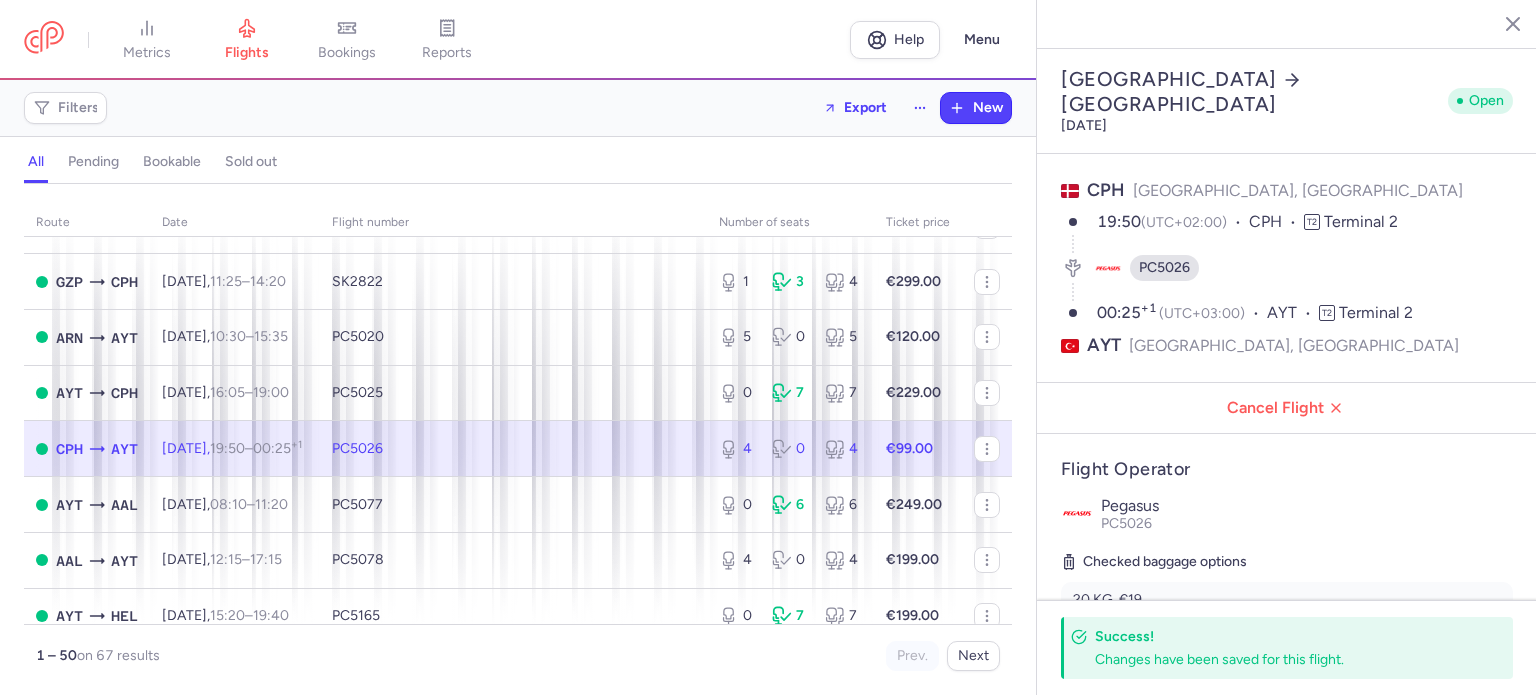 scroll, scrollTop: 593, scrollLeft: 0, axis: vertical 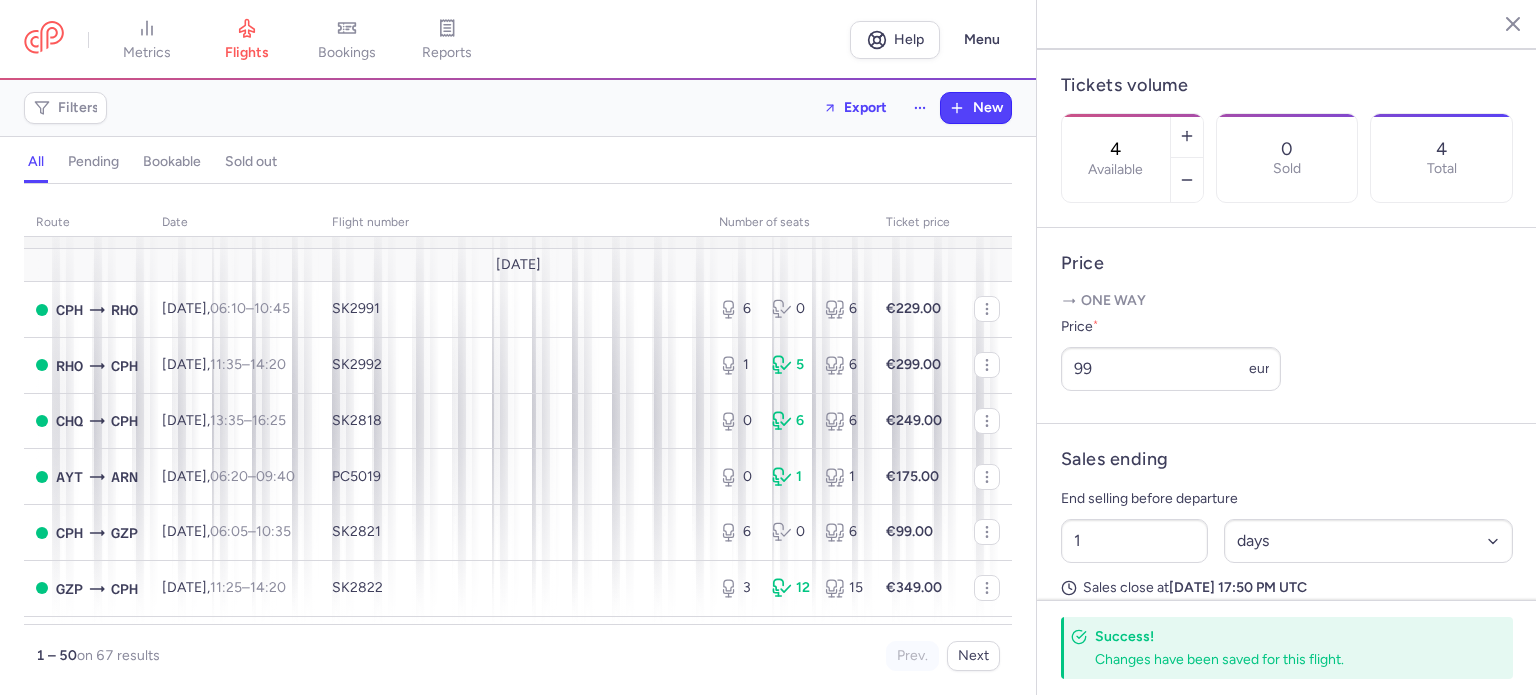 click on "€99.00" 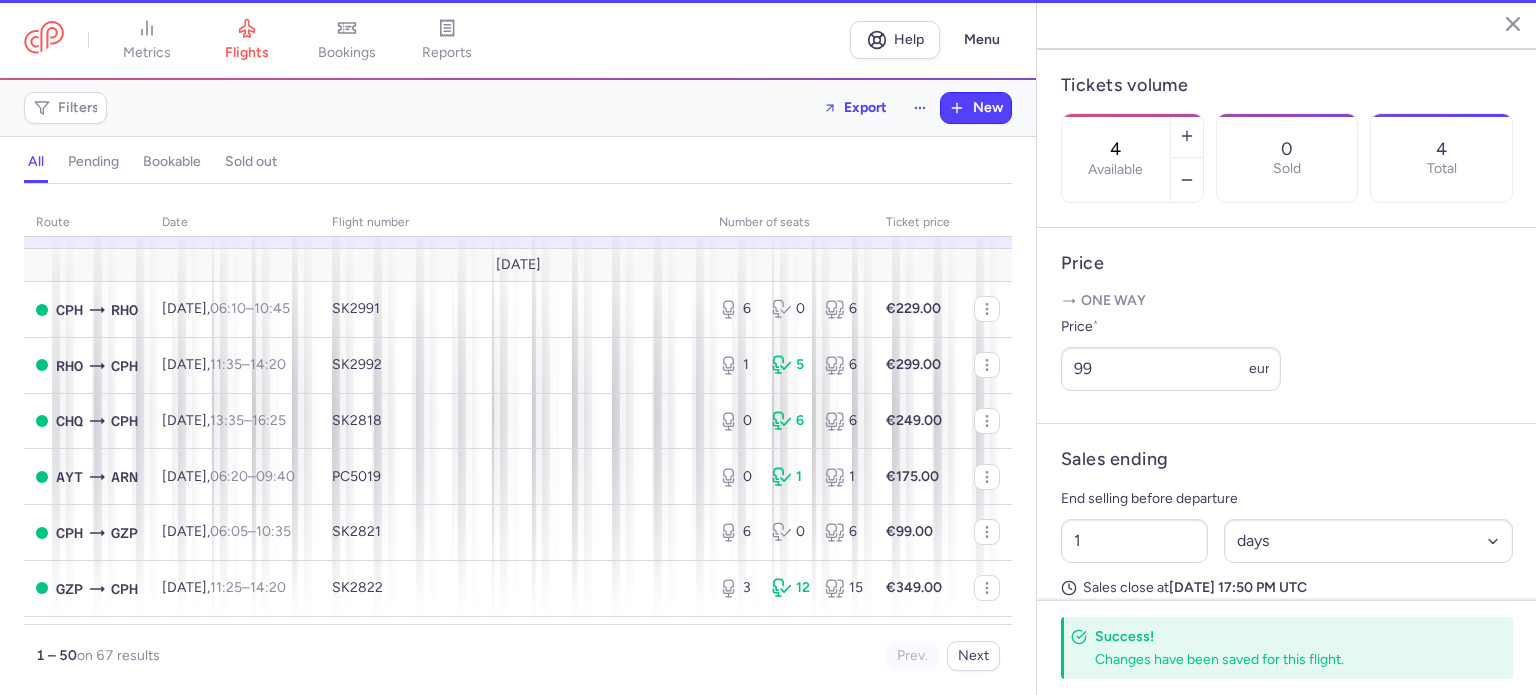 type on "0" 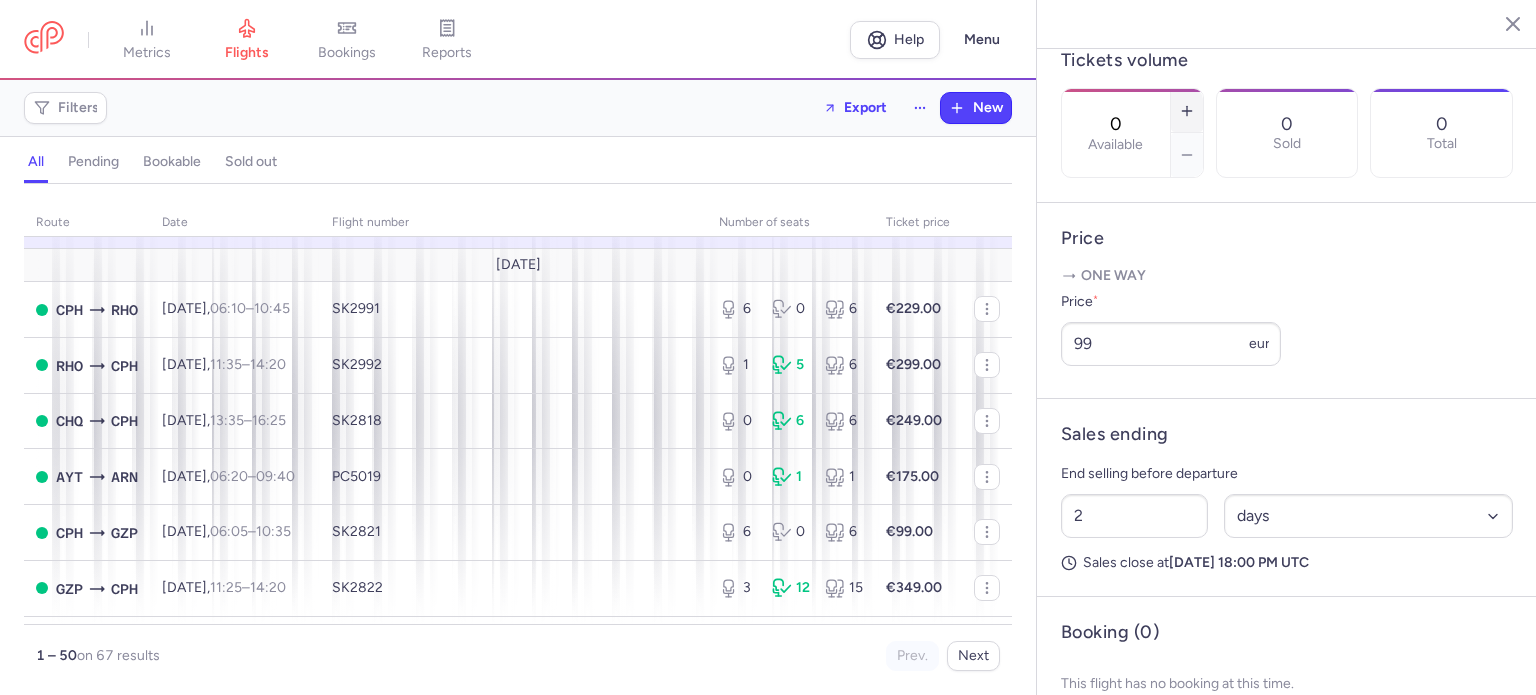 click 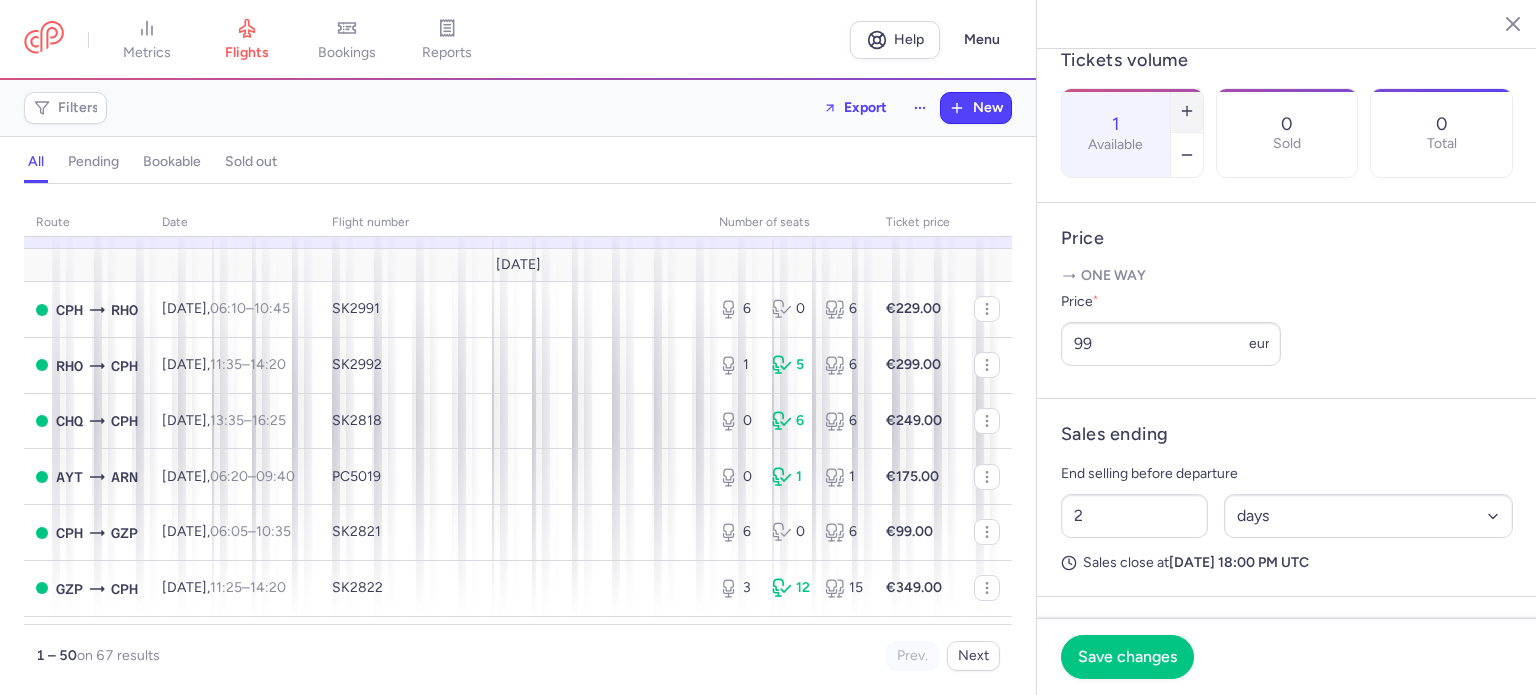 click 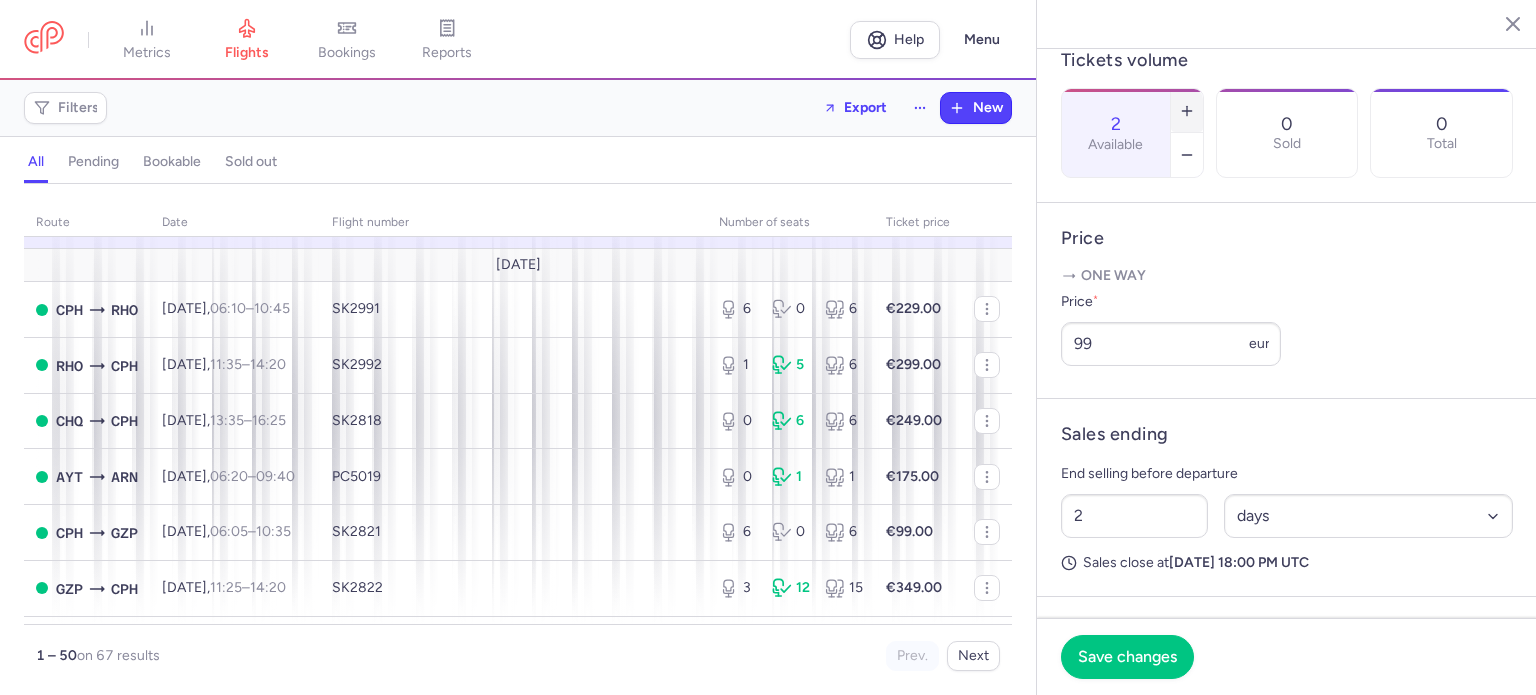 click 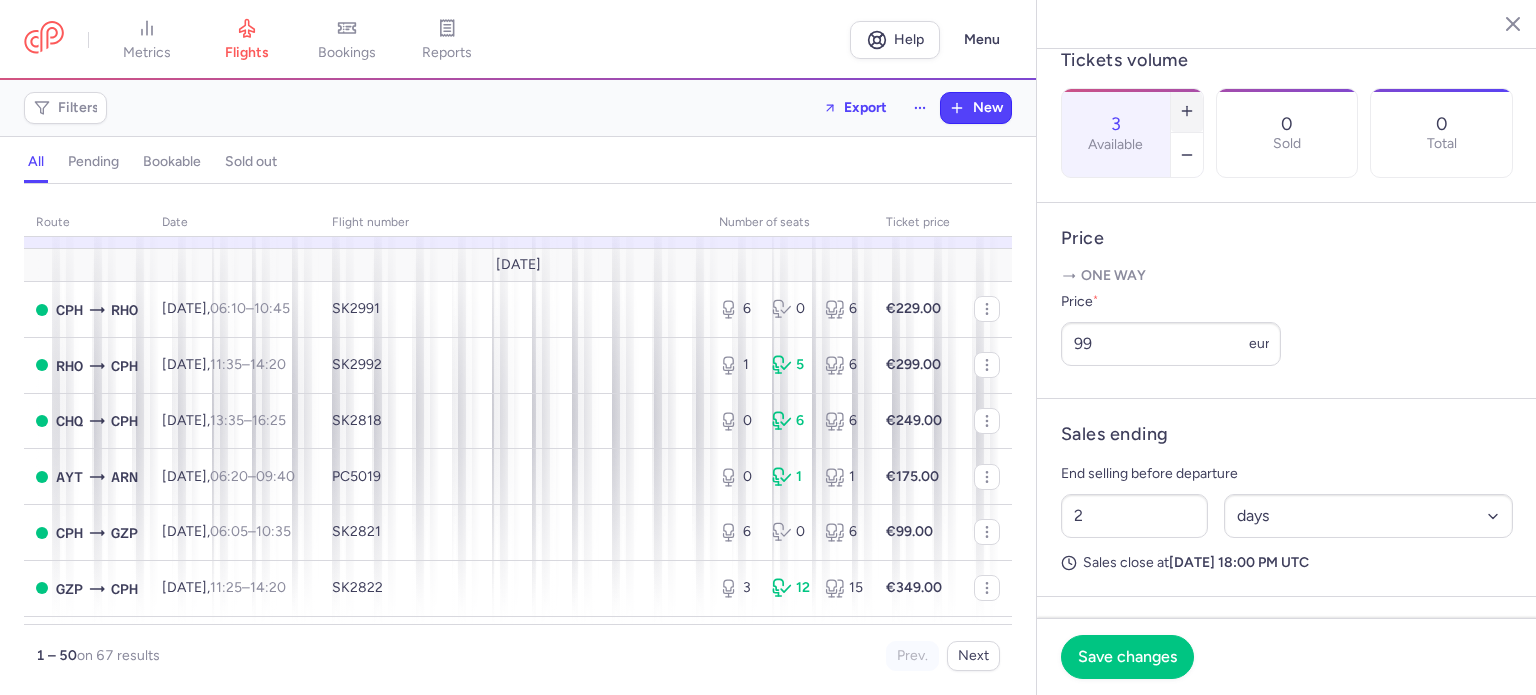 click 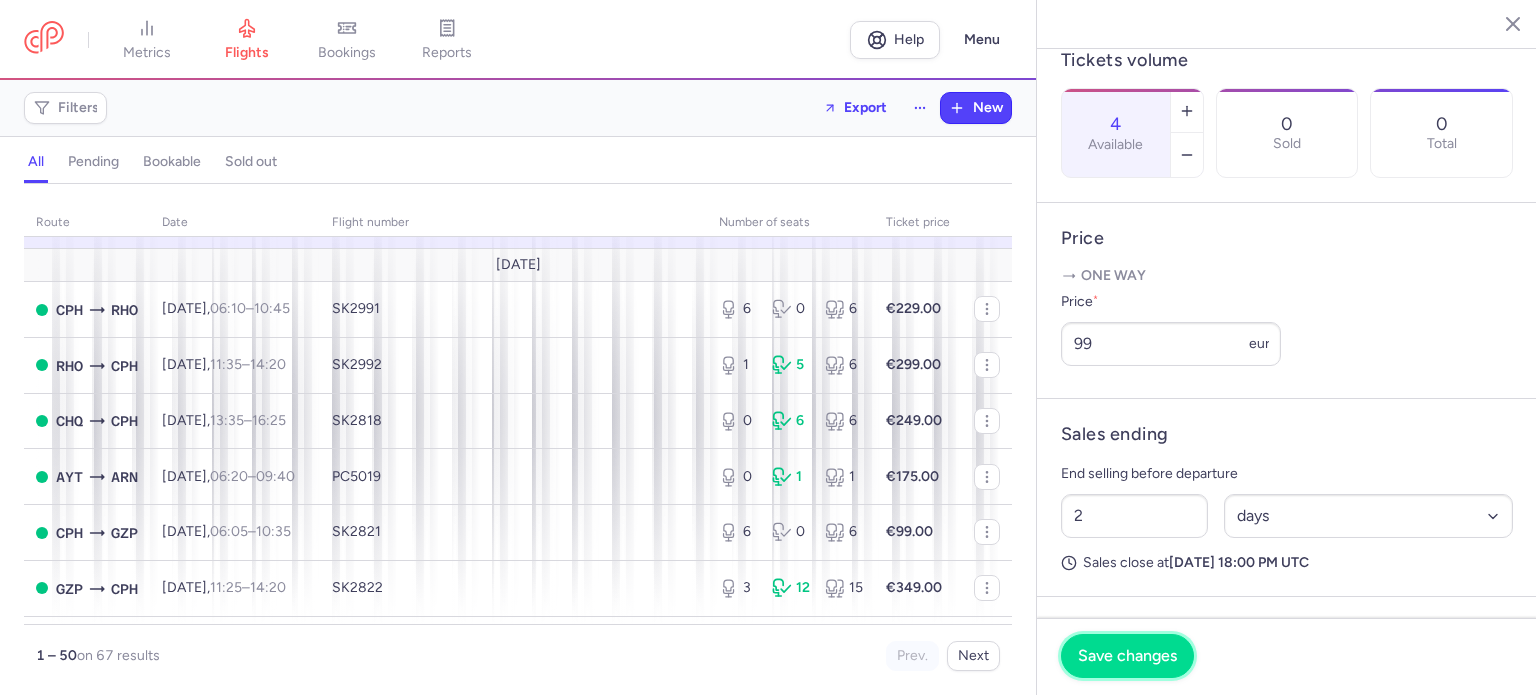 click on "Save changes" at bounding box center [1127, 656] 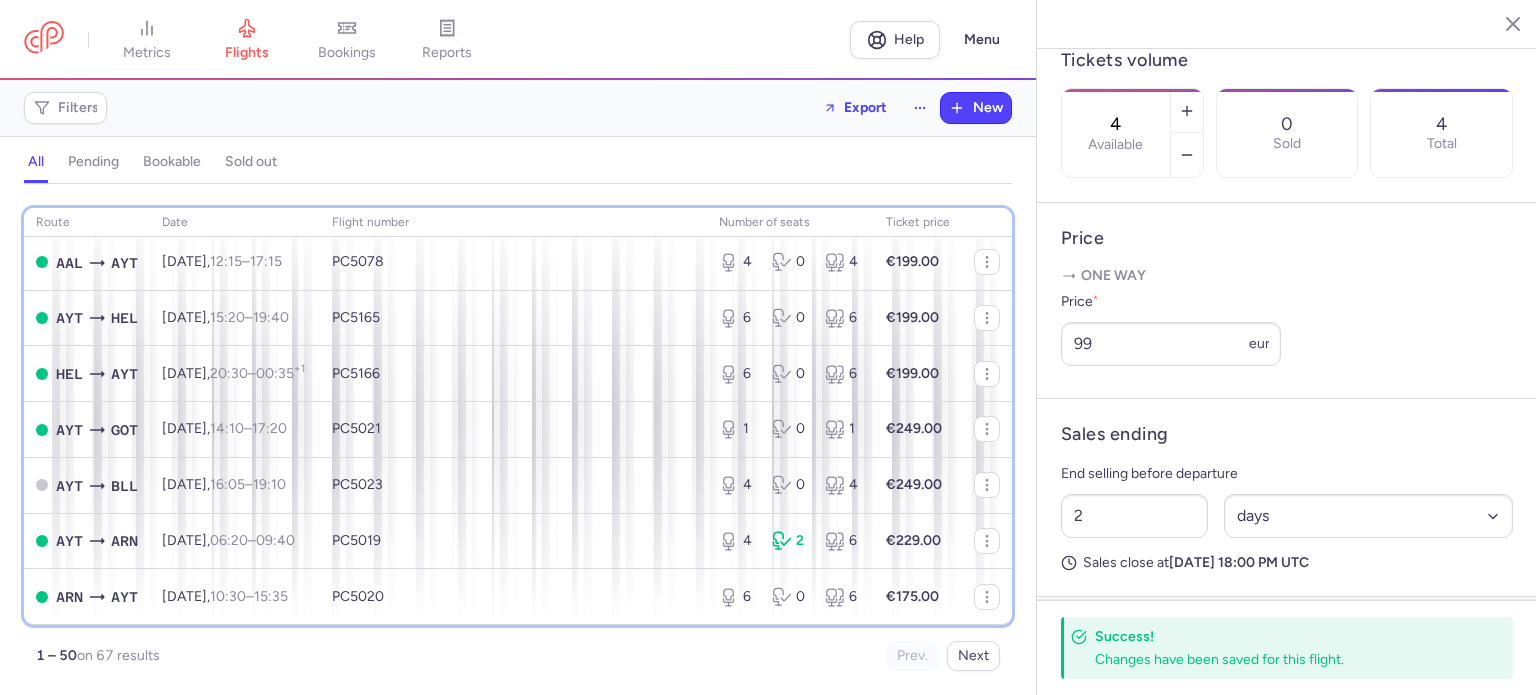scroll, scrollTop: 2529, scrollLeft: 0, axis: vertical 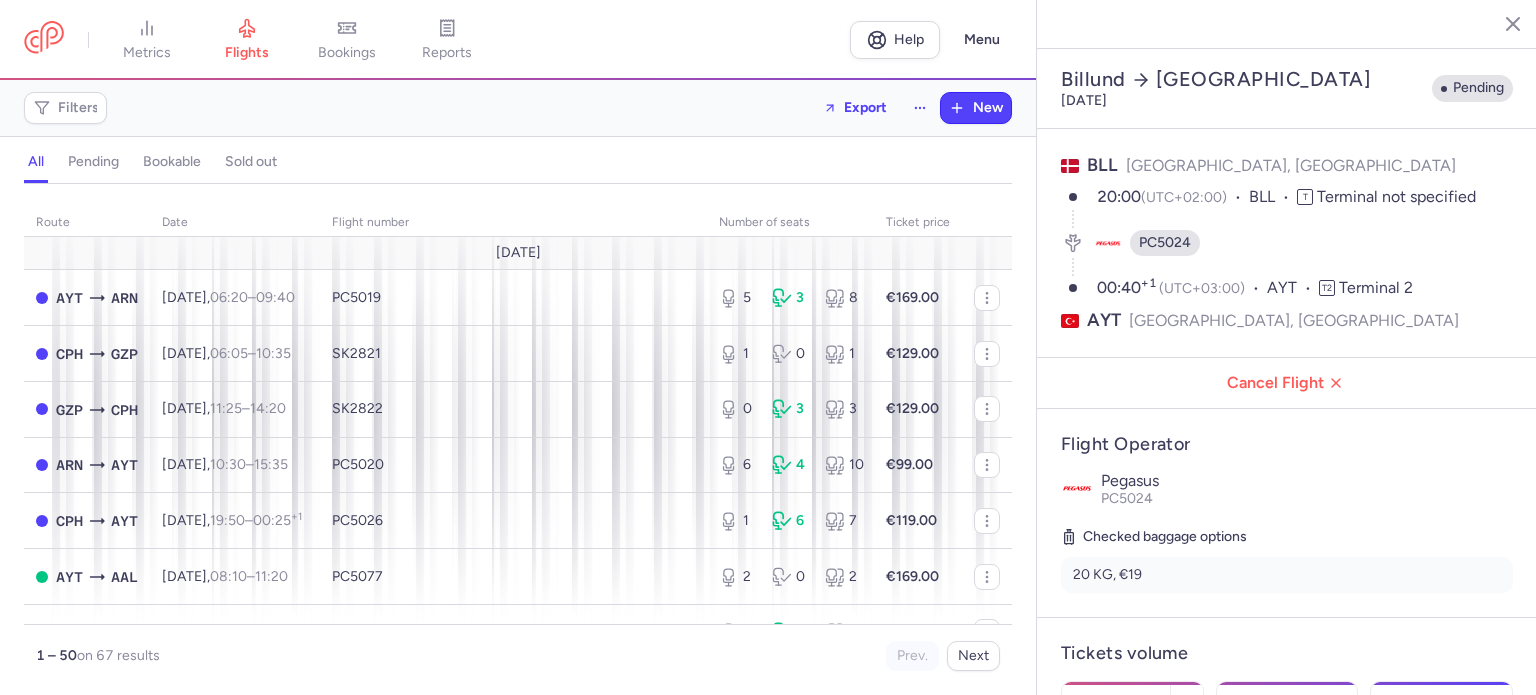select on "days" 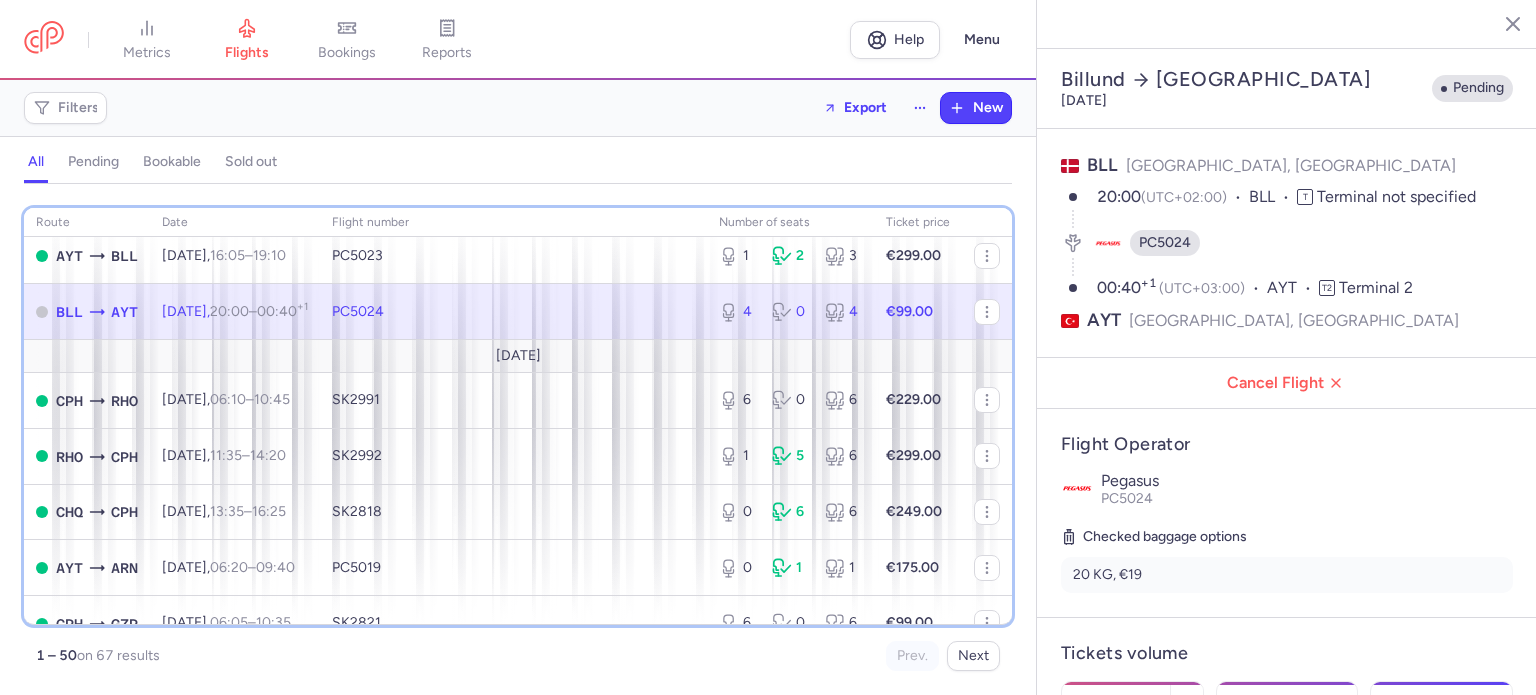 scroll, scrollTop: 2192, scrollLeft: 0, axis: vertical 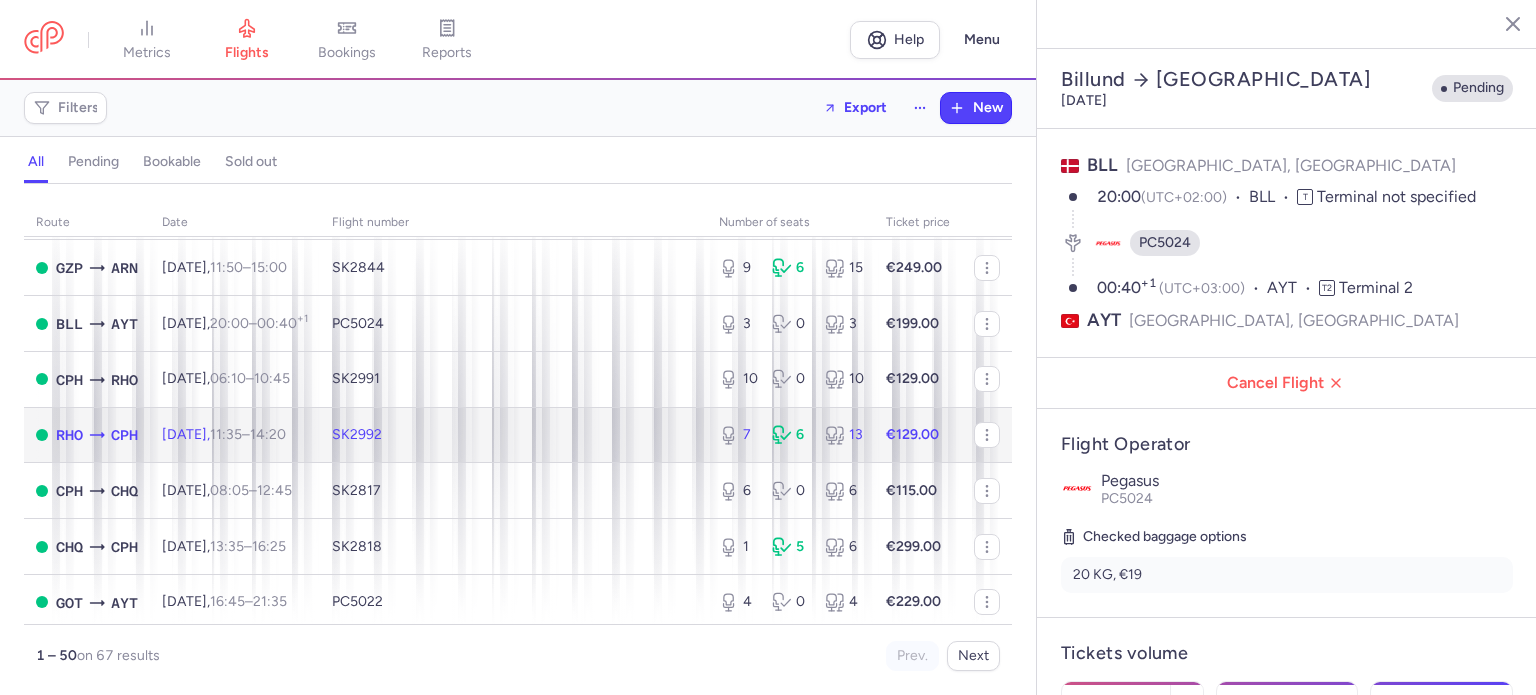 click on "7 6 13" at bounding box center (790, 435) 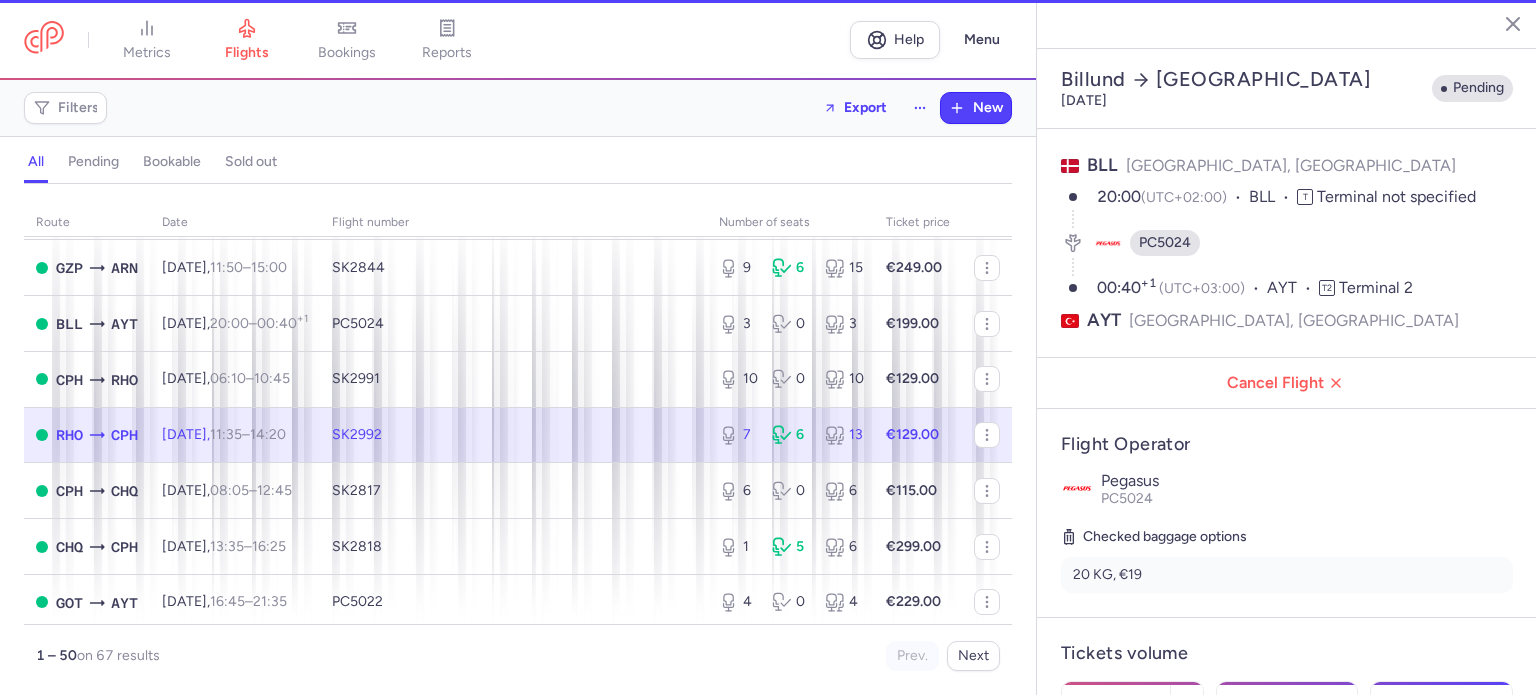 type on "36" 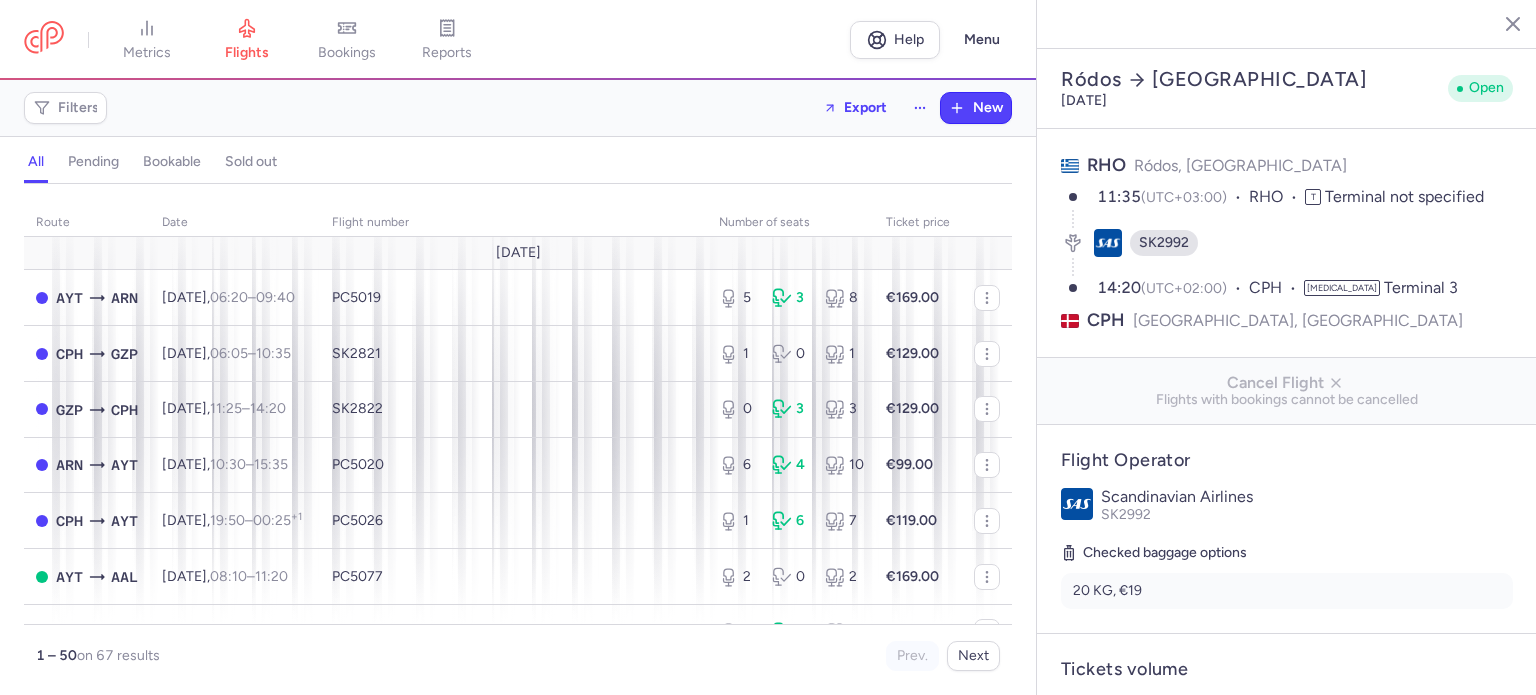 select on "hours" 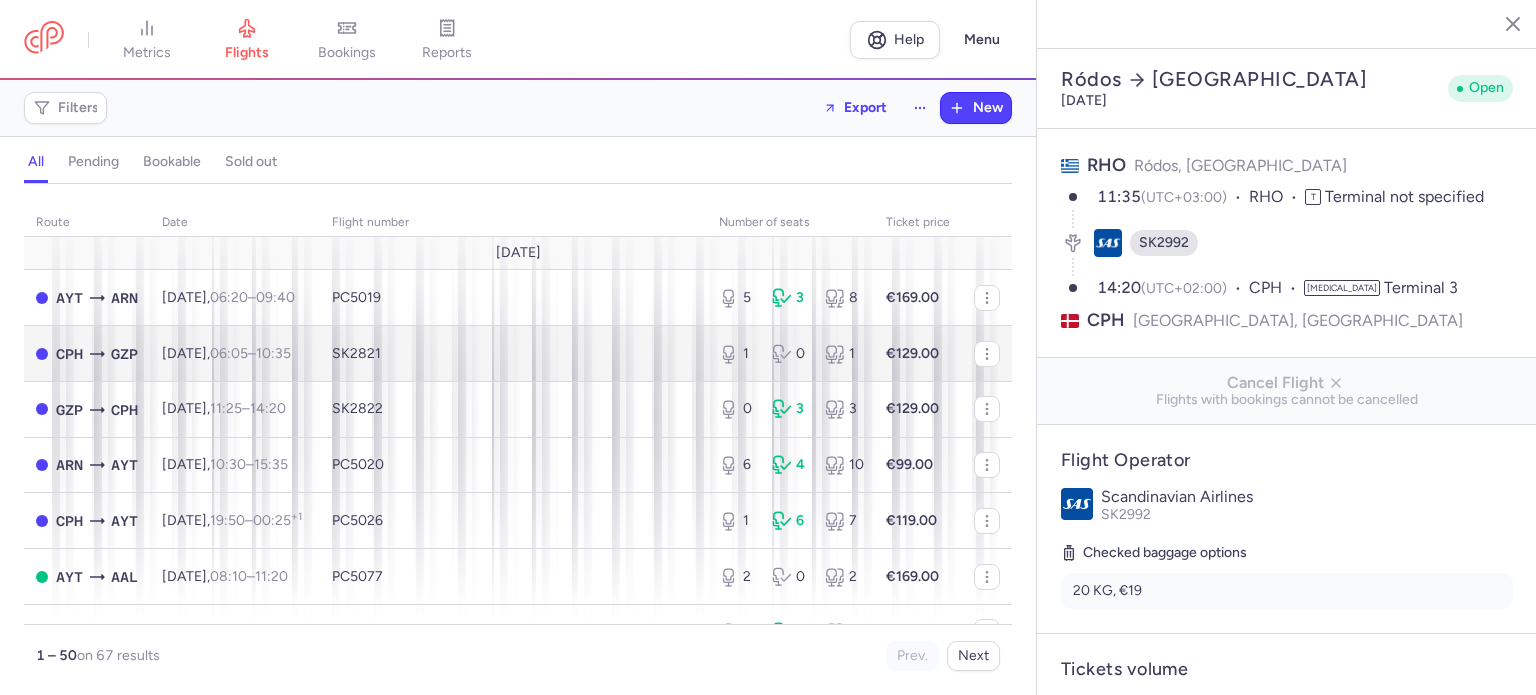 scroll, scrollTop: 0, scrollLeft: 0, axis: both 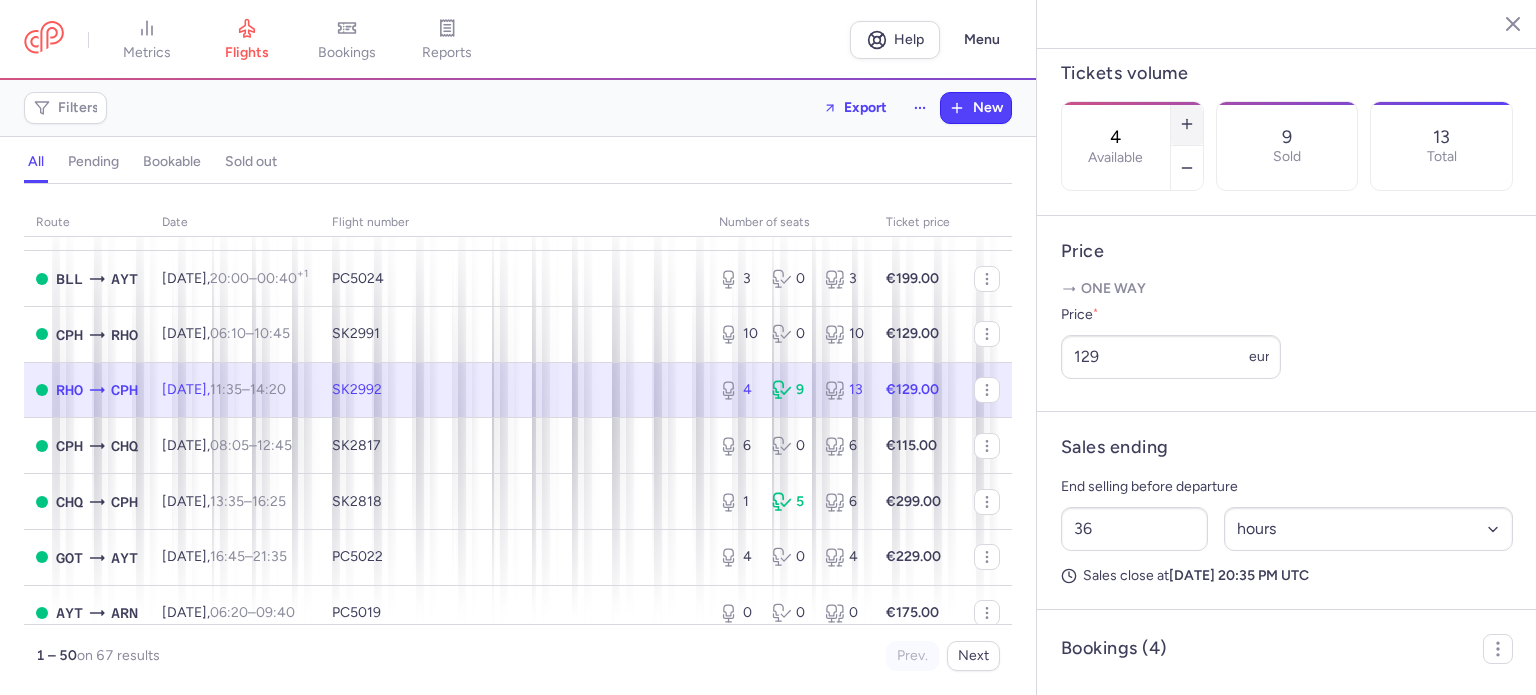 click 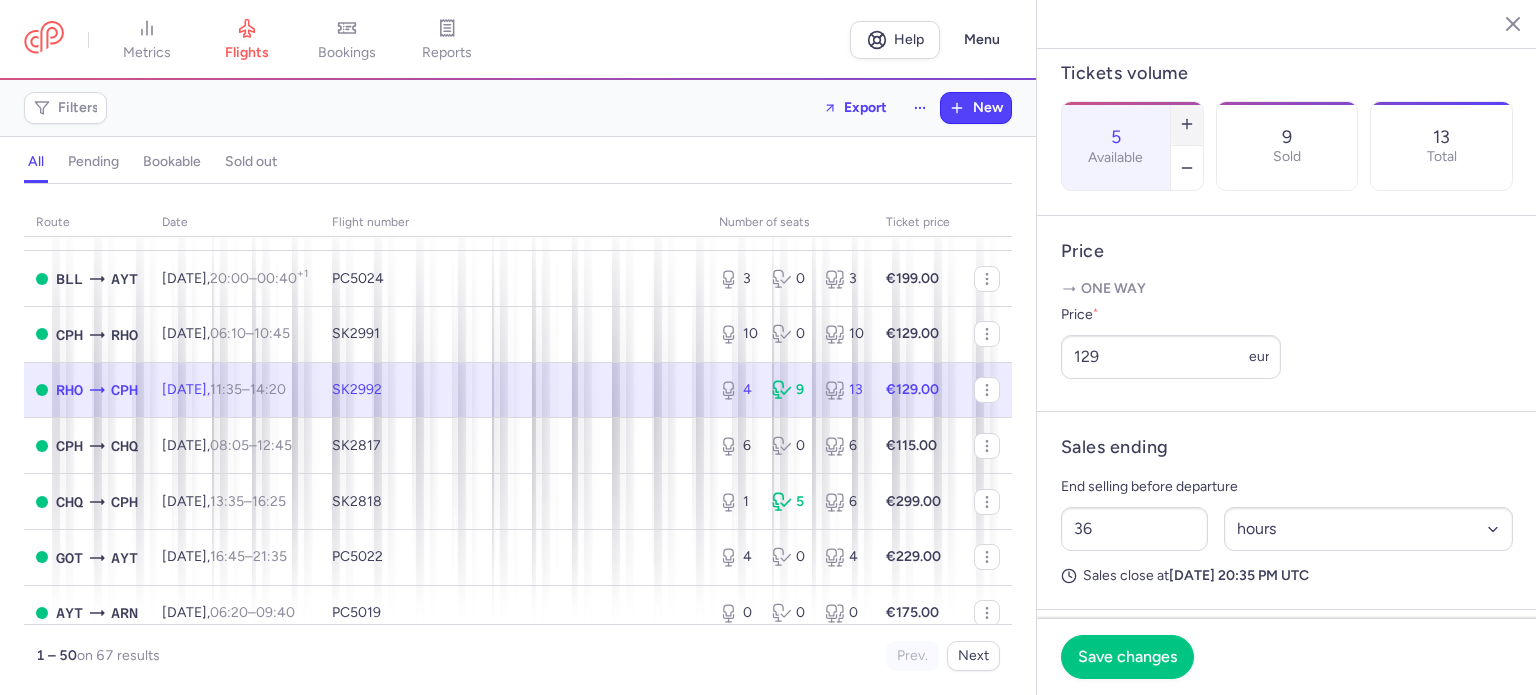 click 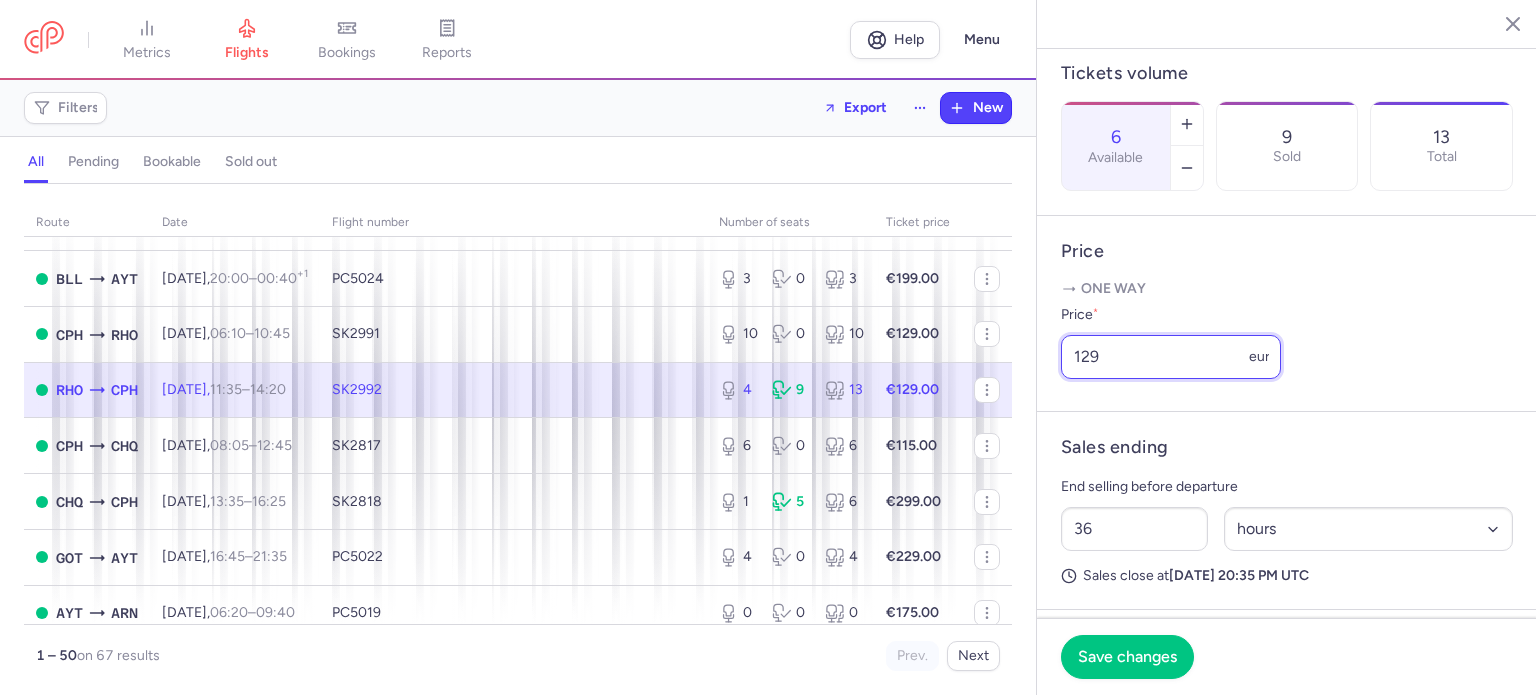 click on "129" at bounding box center (1171, 357) 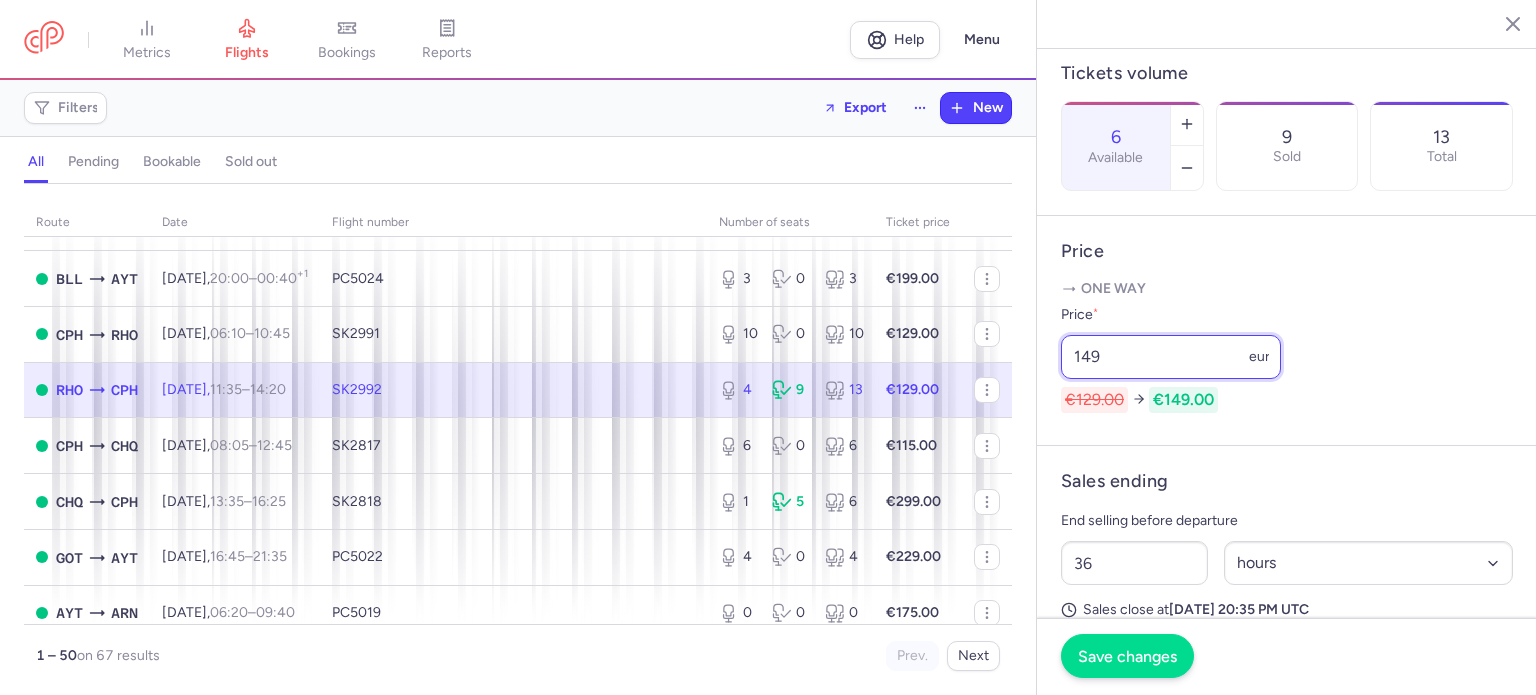 type on "149" 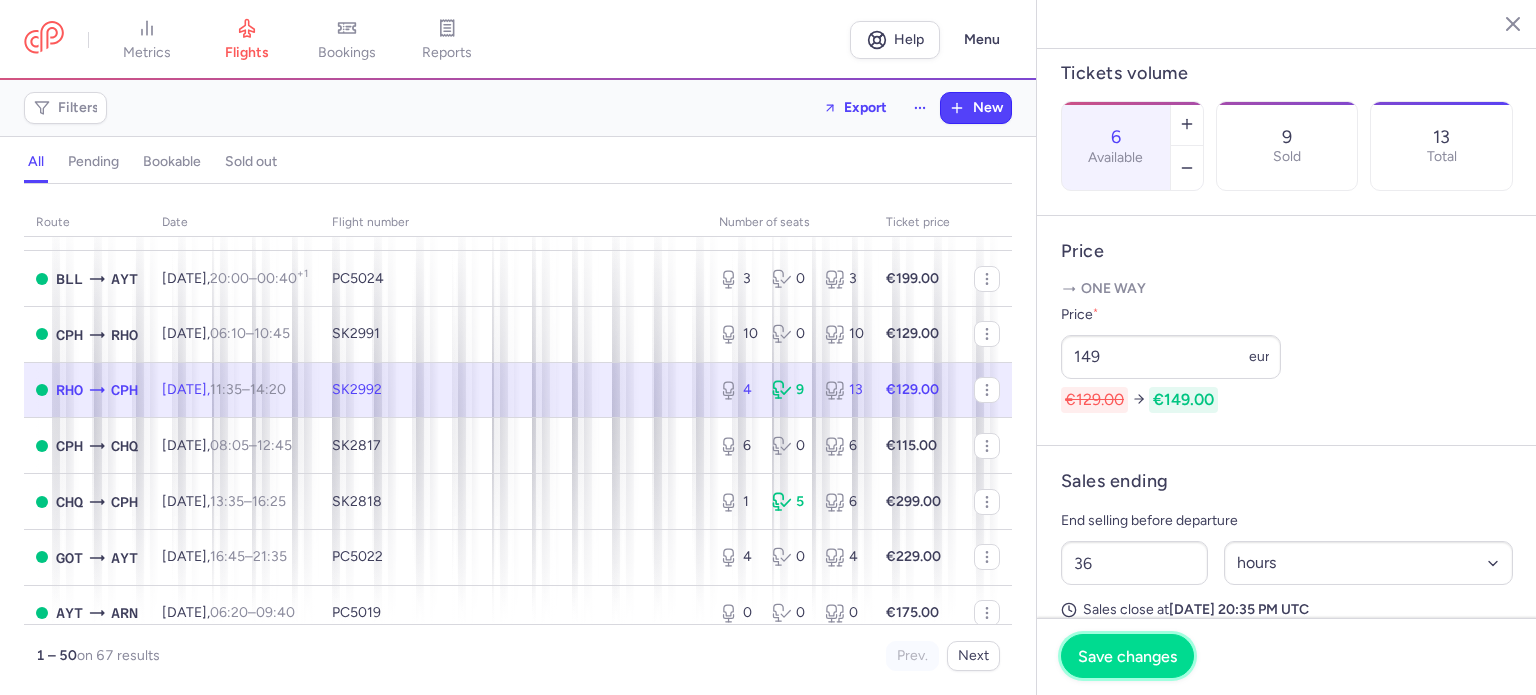 click on "Save changes" at bounding box center (1127, 656) 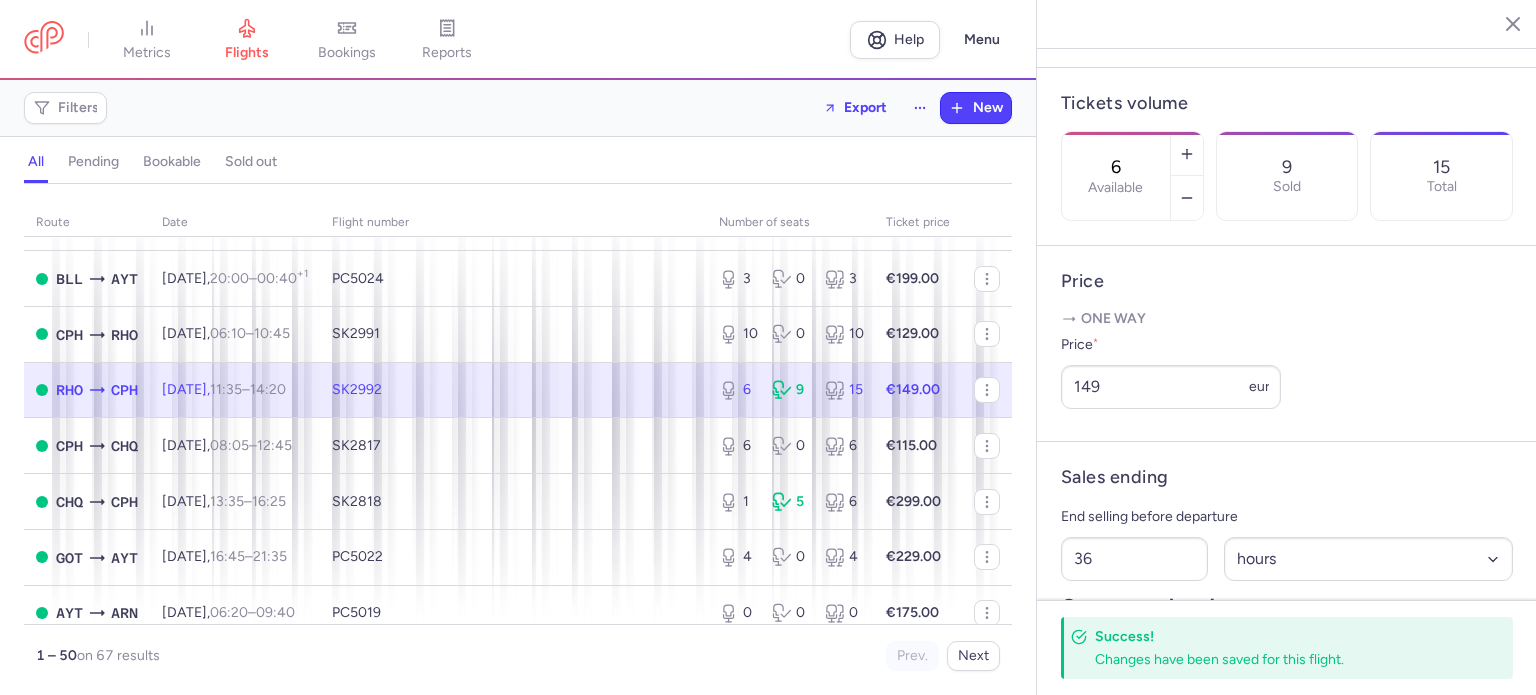 scroll, scrollTop: 414, scrollLeft: 0, axis: vertical 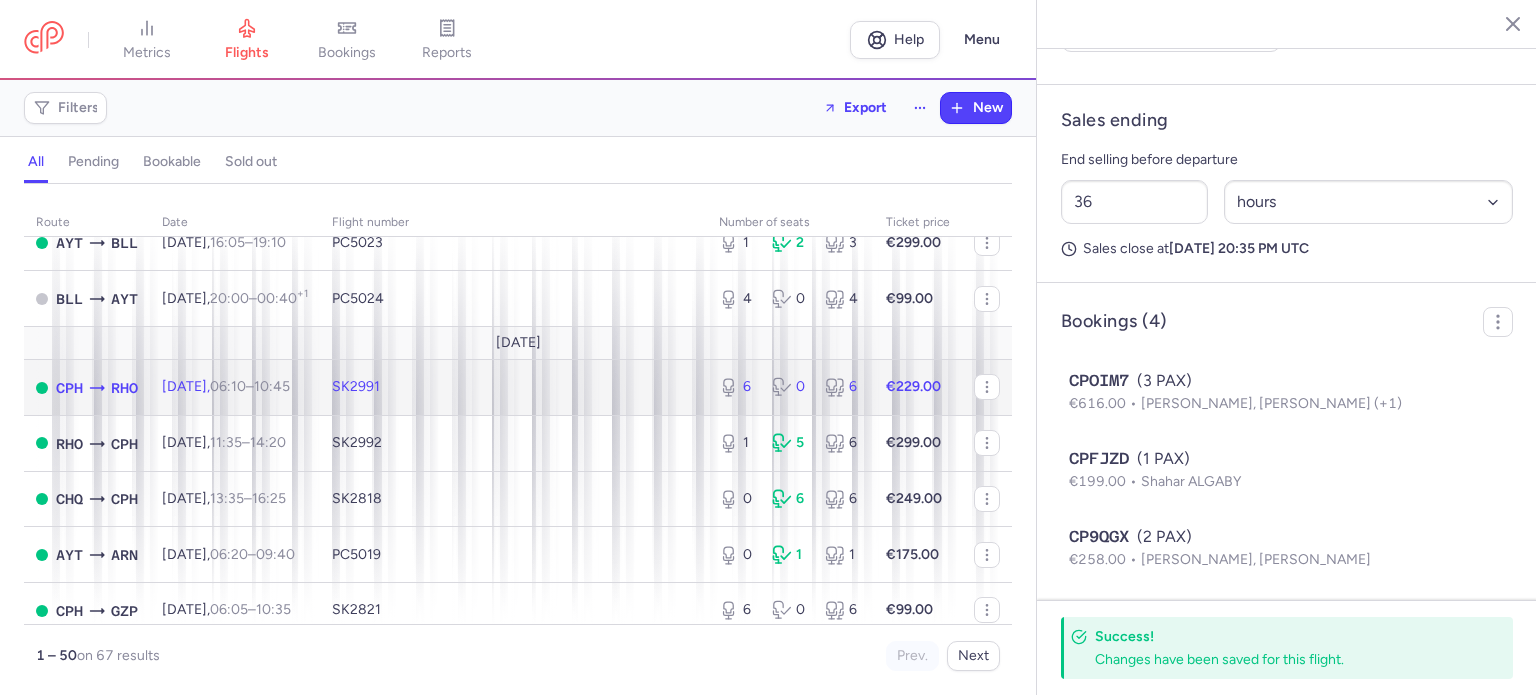 click on "6 0 6" at bounding box center [790, 387] 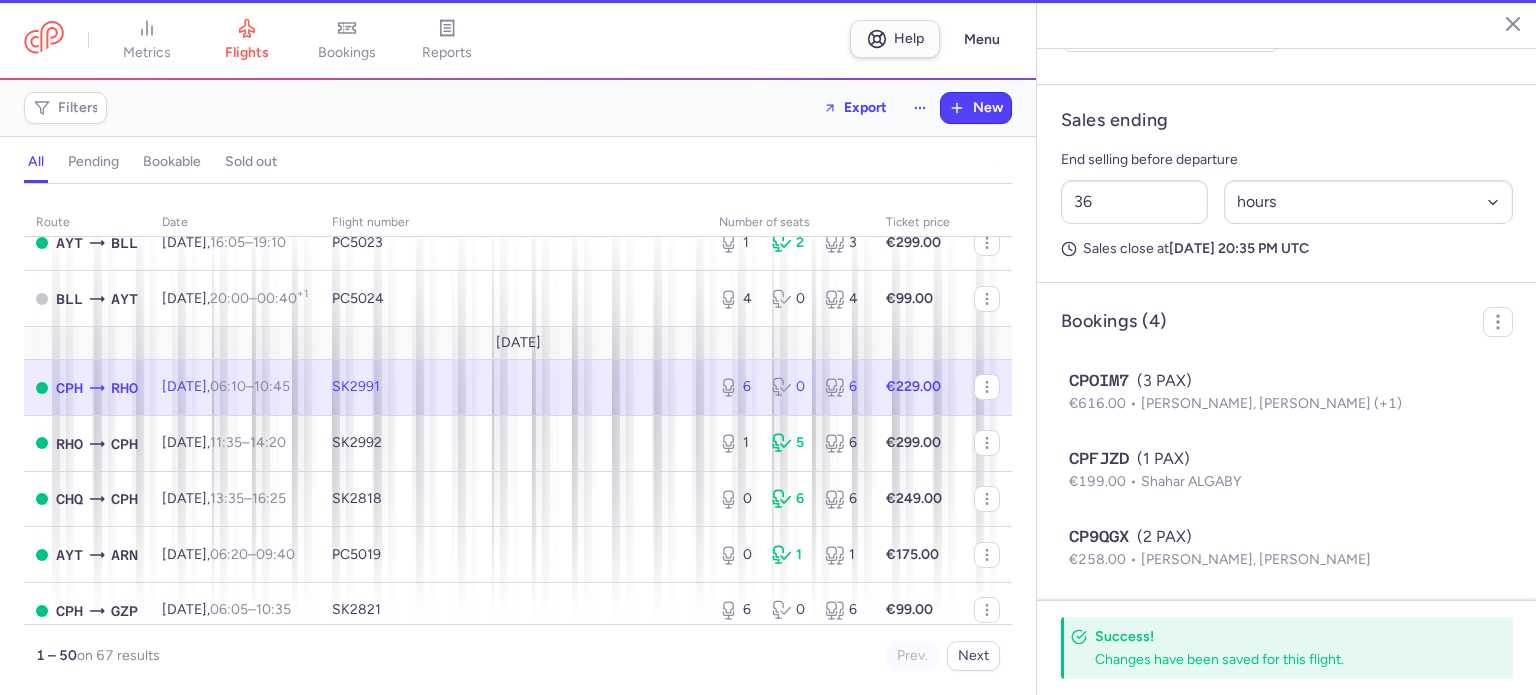 type on "2" 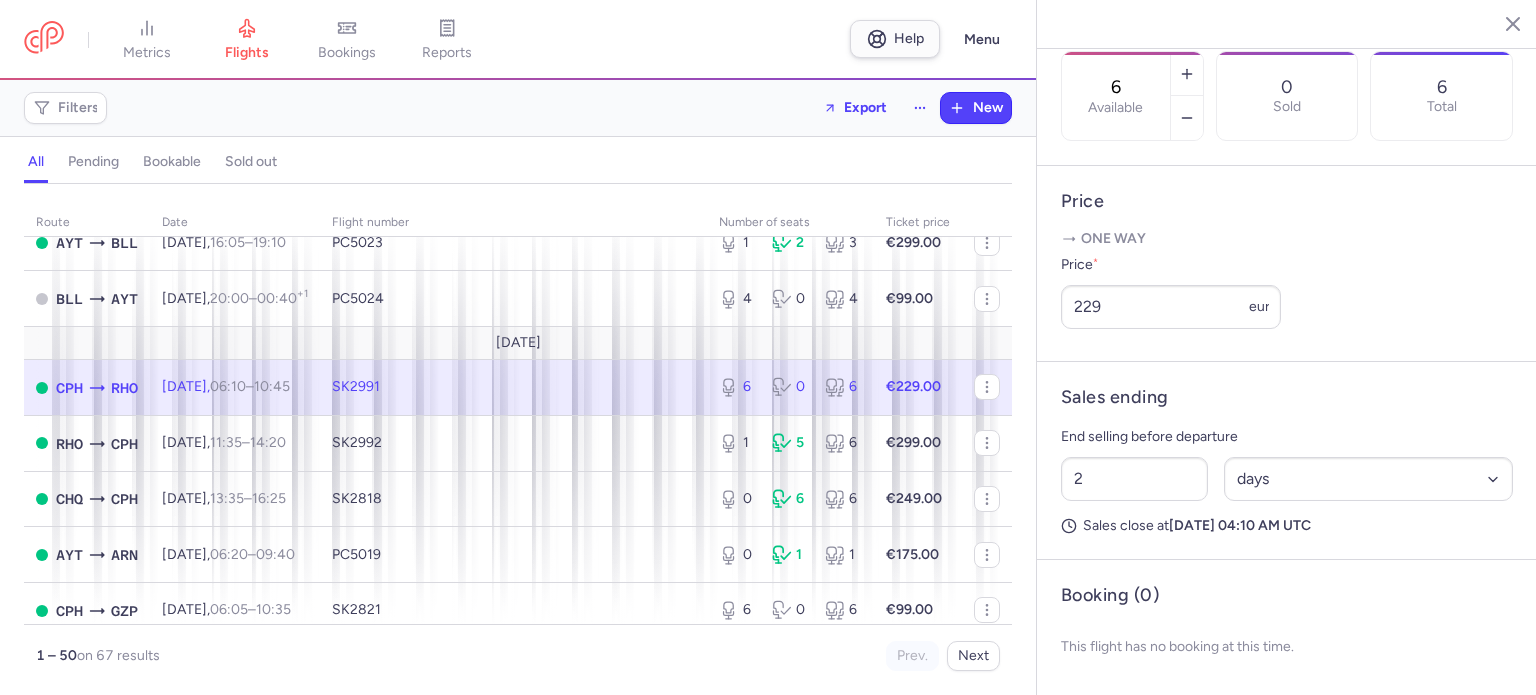 scroll, scrollTop: 683, scrollLeft: 0, axis: vertical 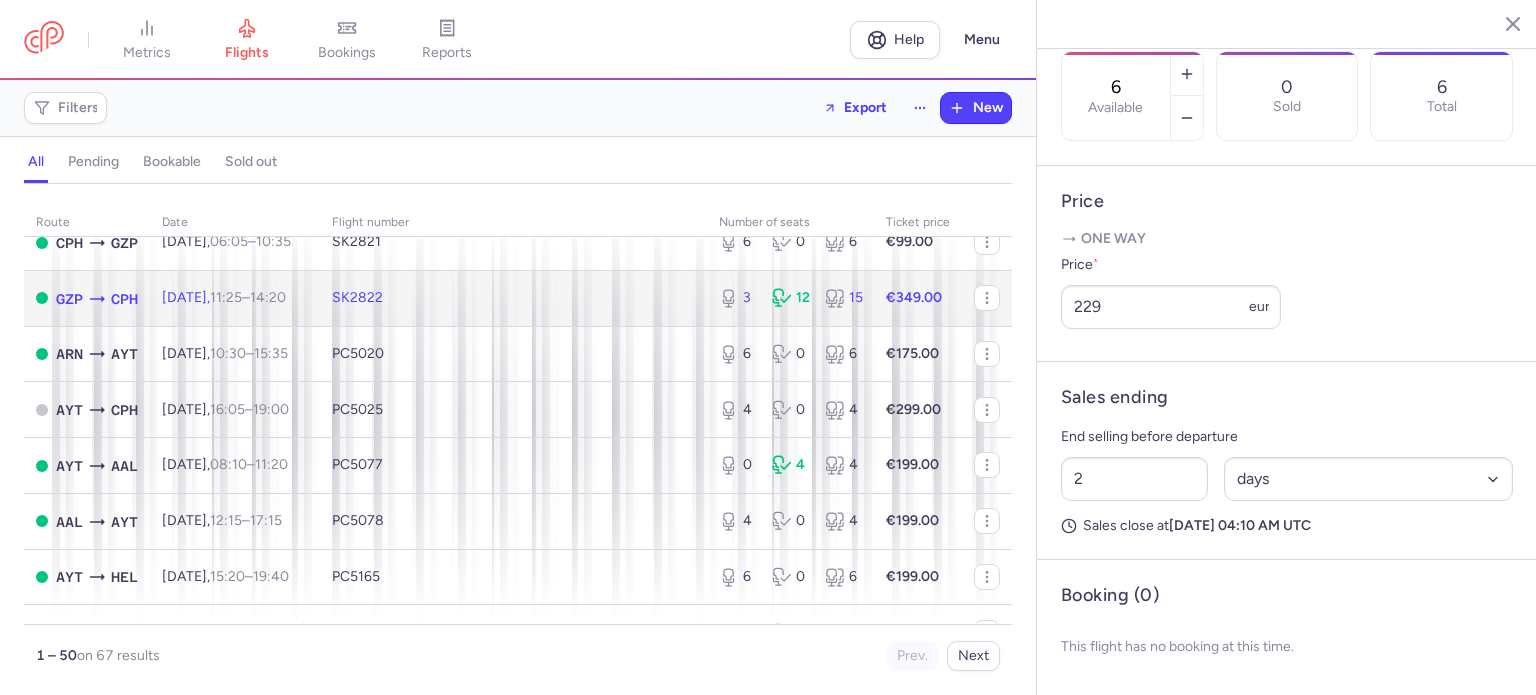 click on "Sun, 3 Aug,  11:25  –  14:20  +0" at bounding box center [235, 298] 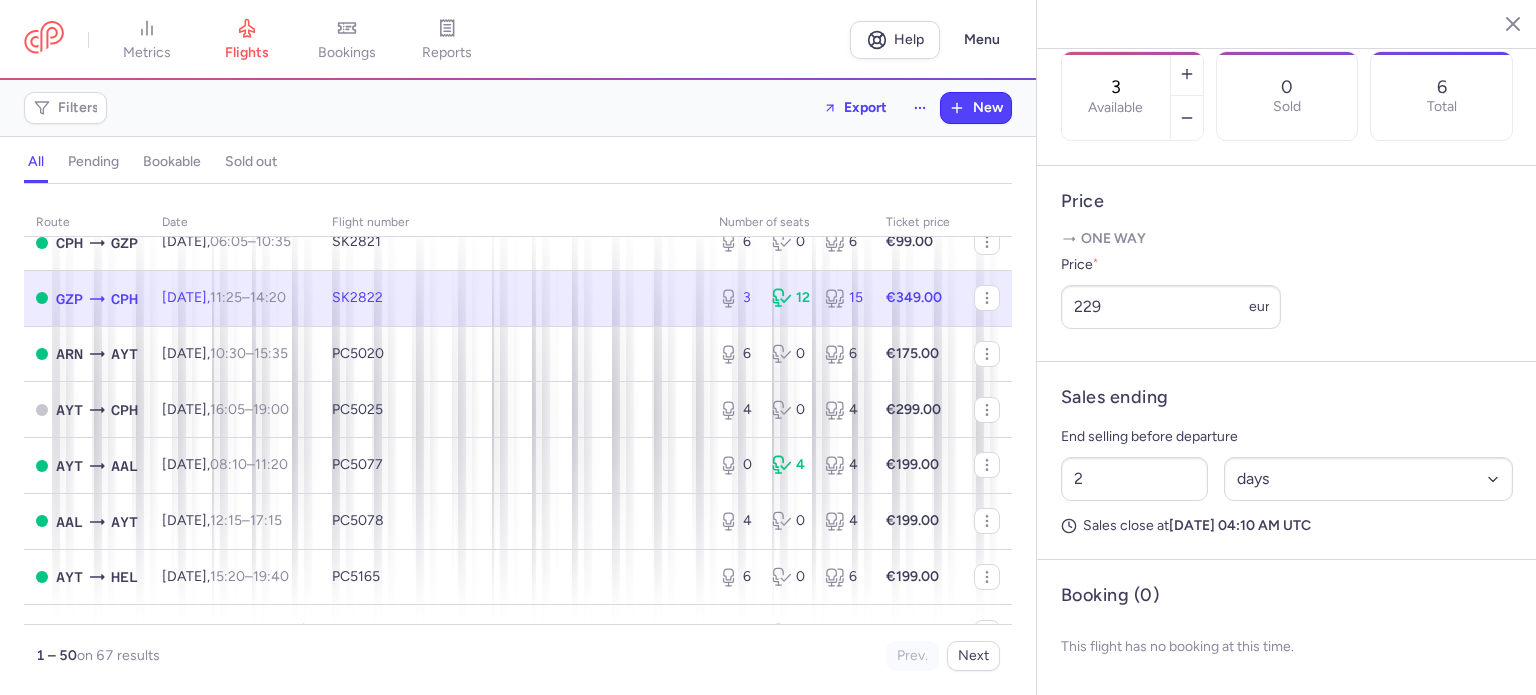 scroll, scrollTop: 923, scrollLeft: 0, axis: vertical 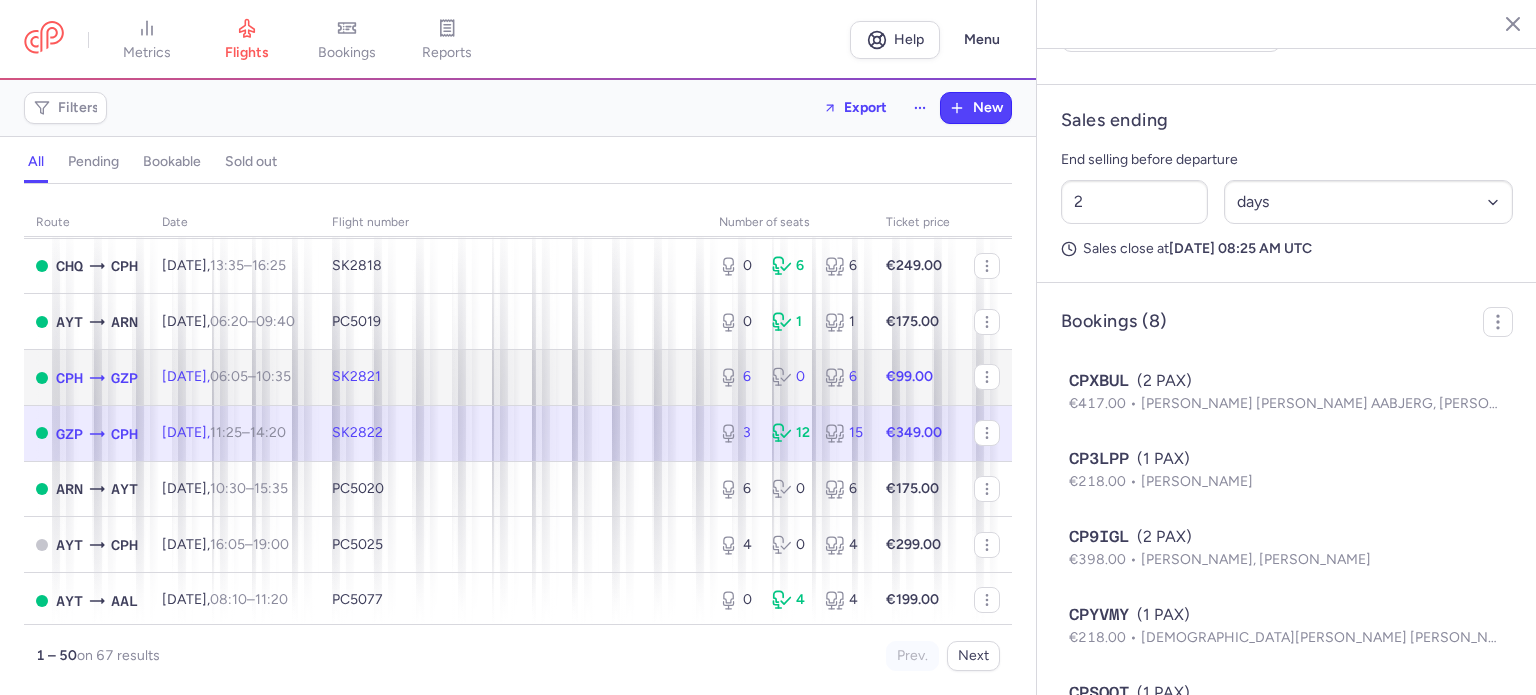 click on "6 0 6" at bounding box center [790, 377] 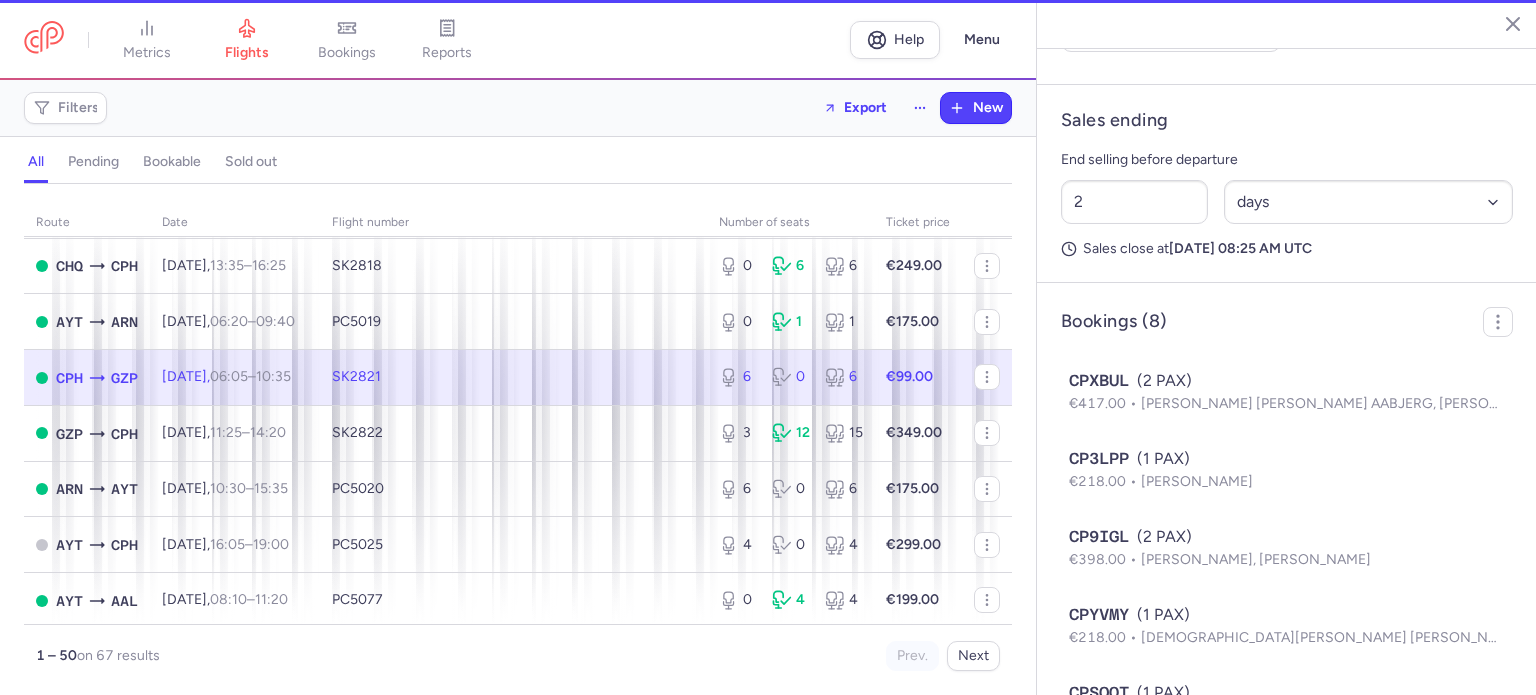type on "6" 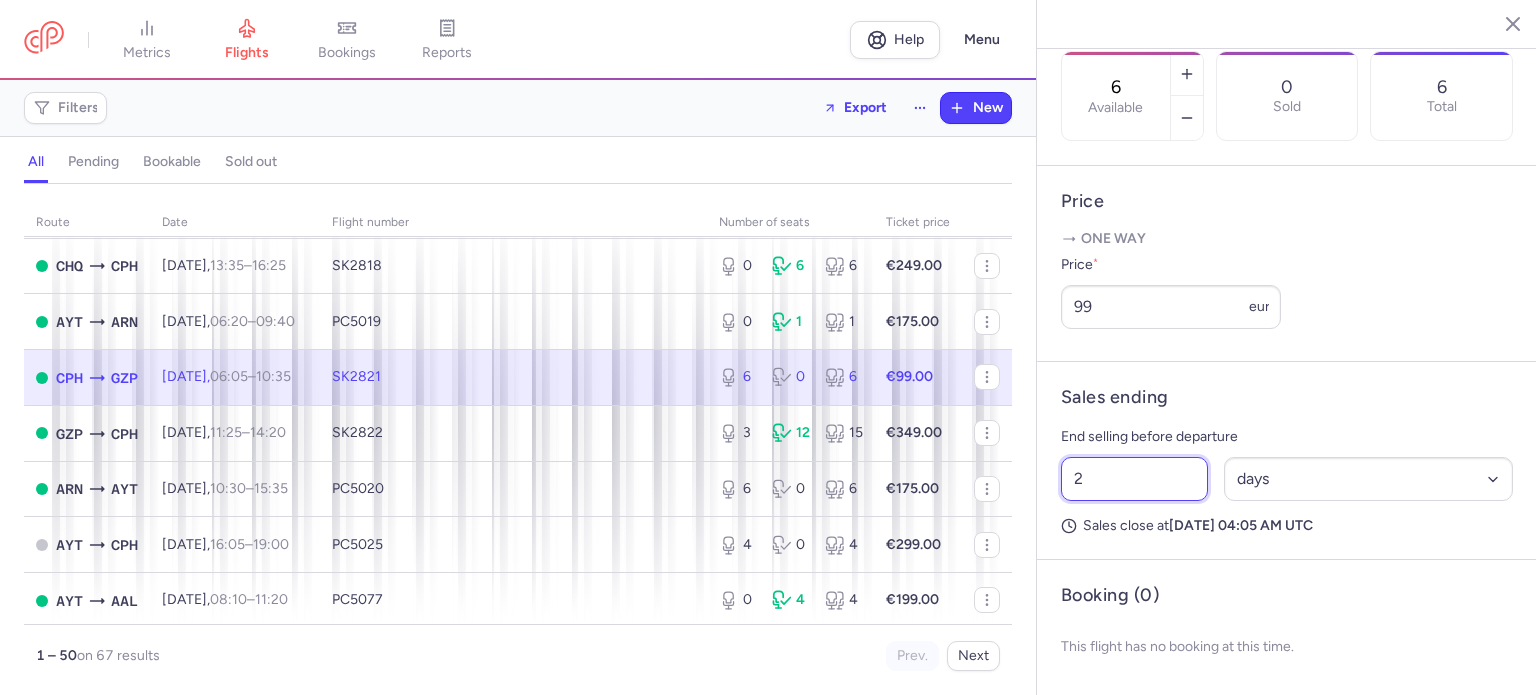 click on "2" at bounding box center [1134, 479] 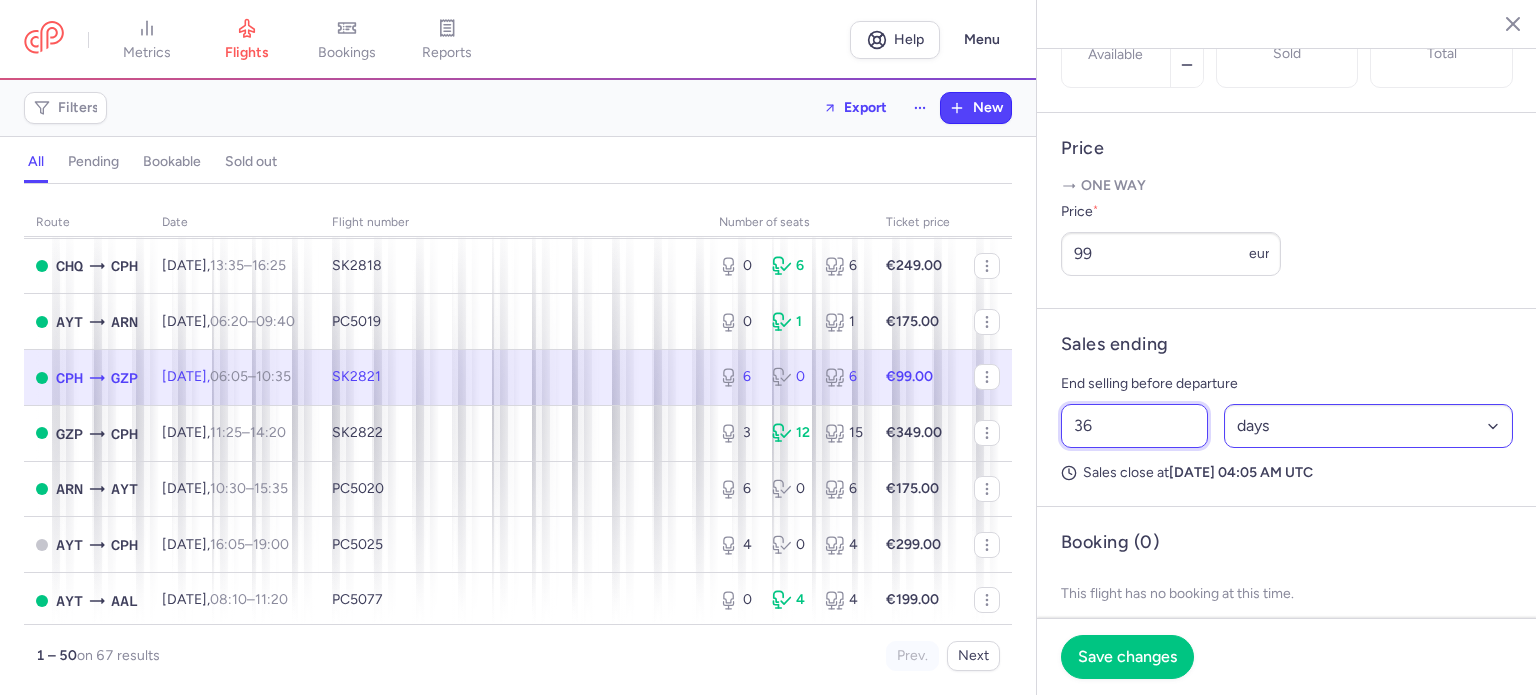 type on "36" 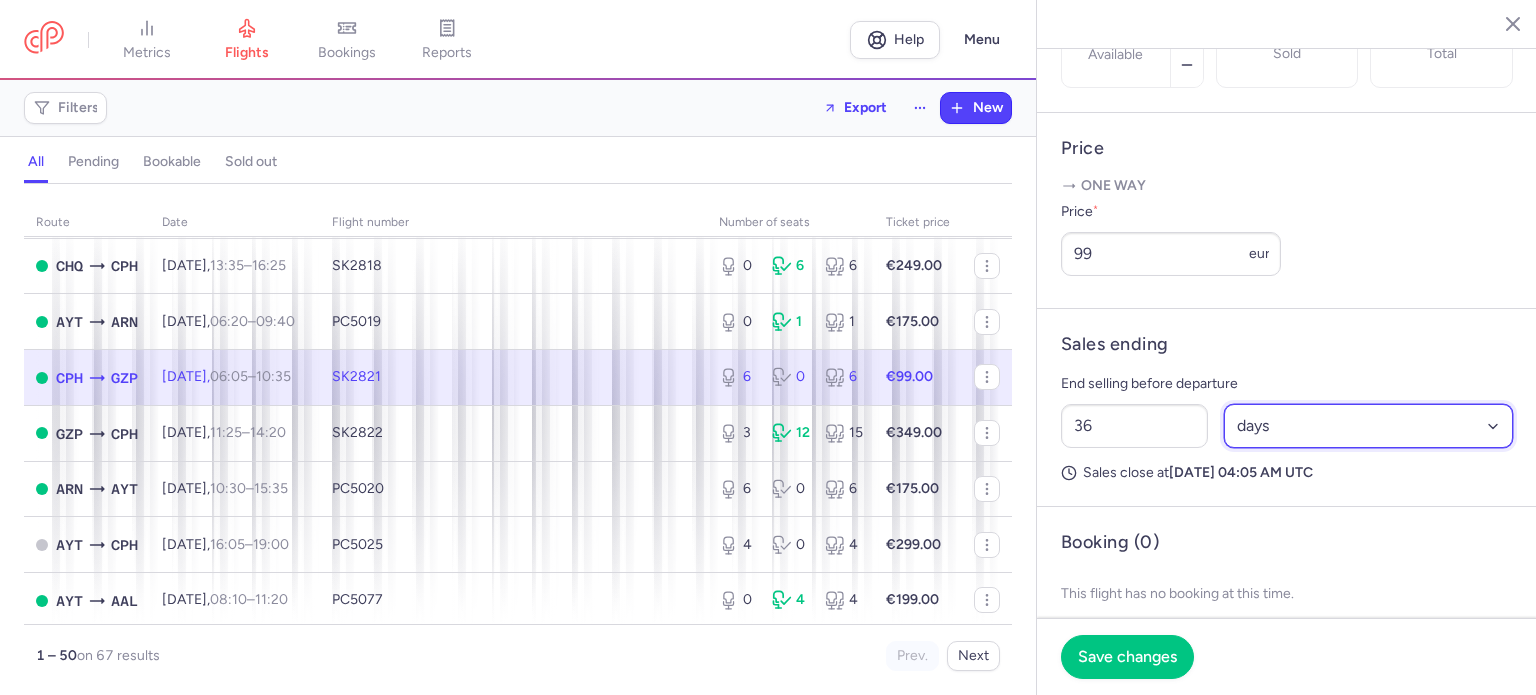click on "Select an option hours days" at bounding box center [1369, 426] 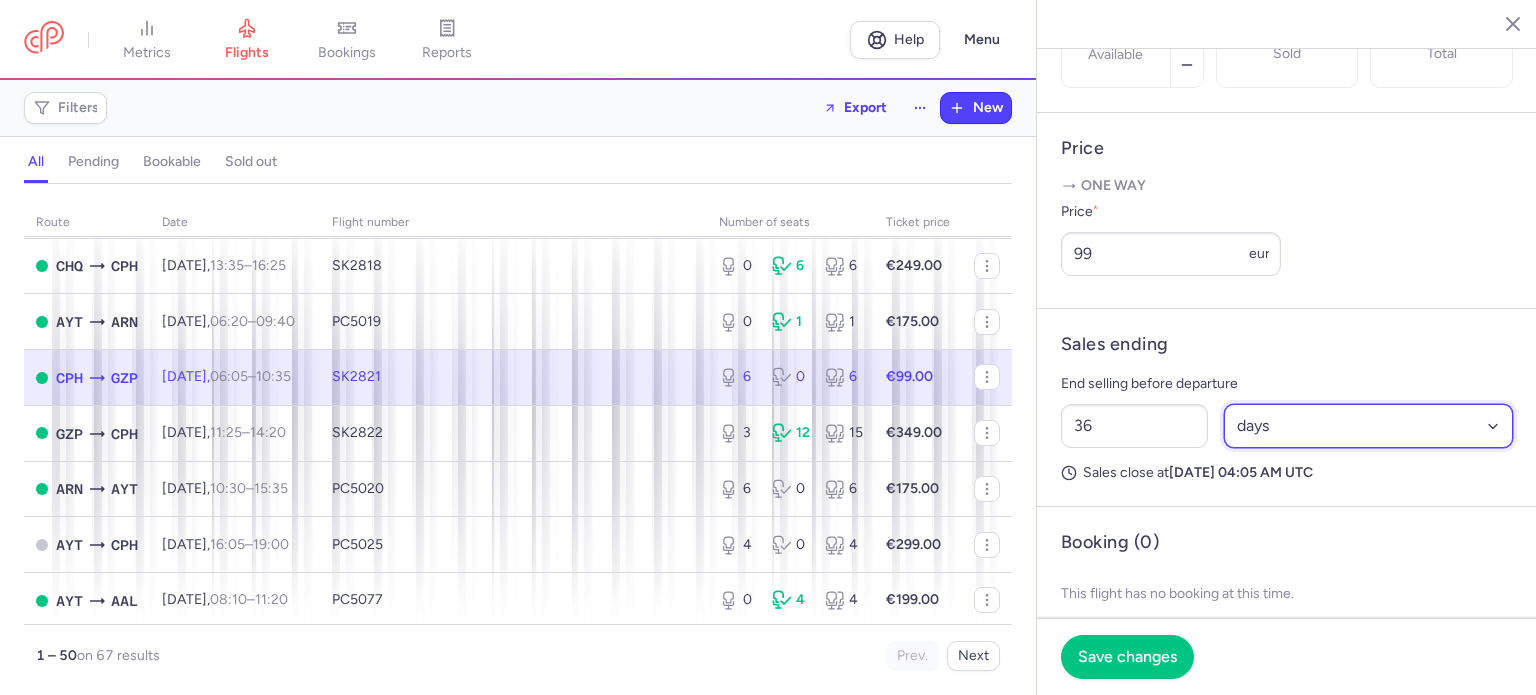 select on "hours" 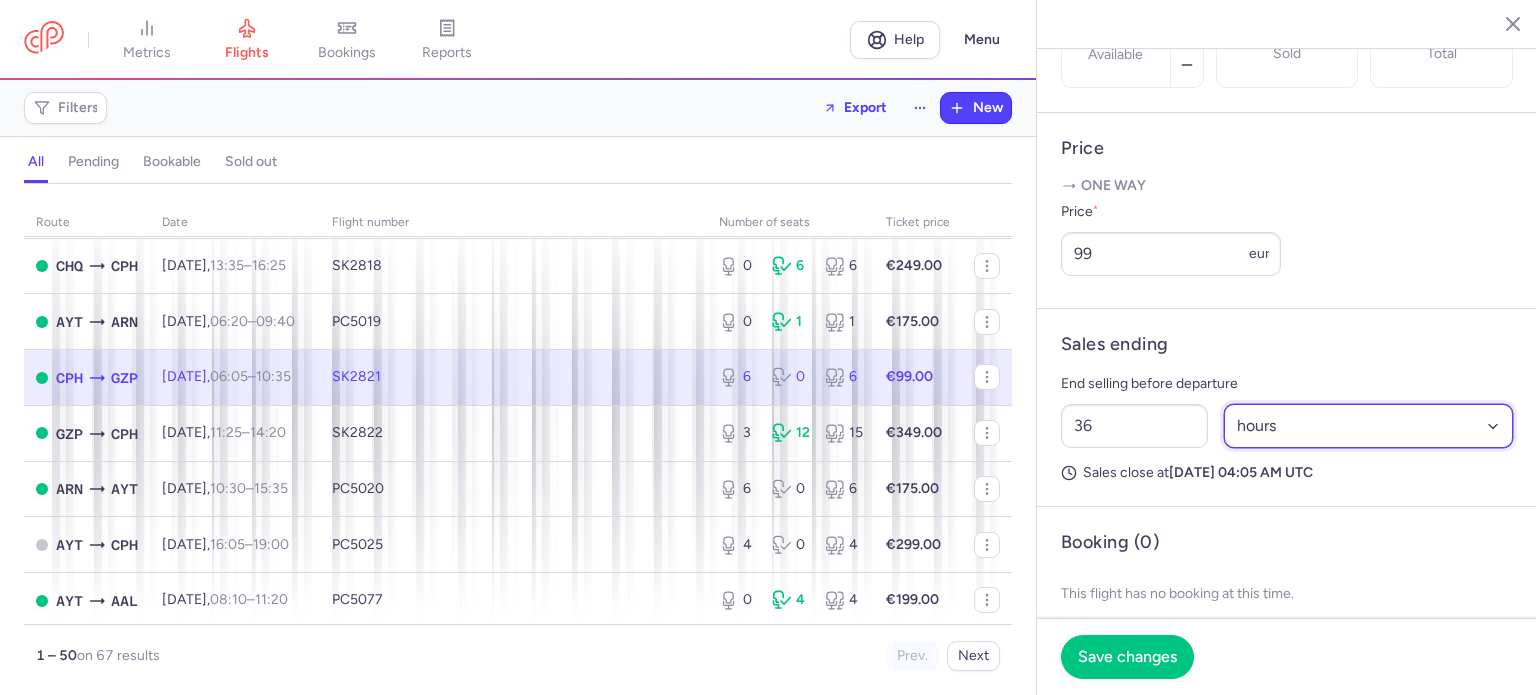 click on "Select an option hours days" at bounding box center [1369, 426] 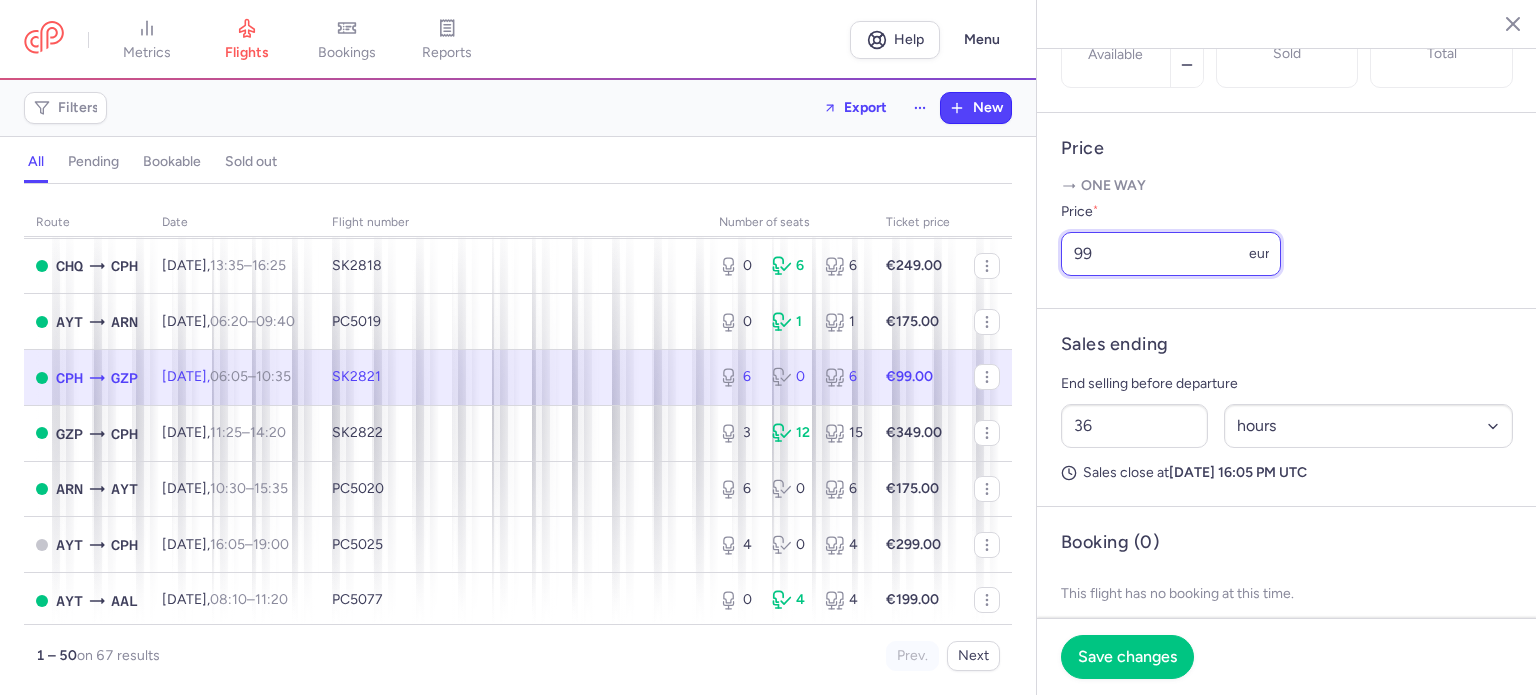 click on "99" at bounding box center (1171, 254) 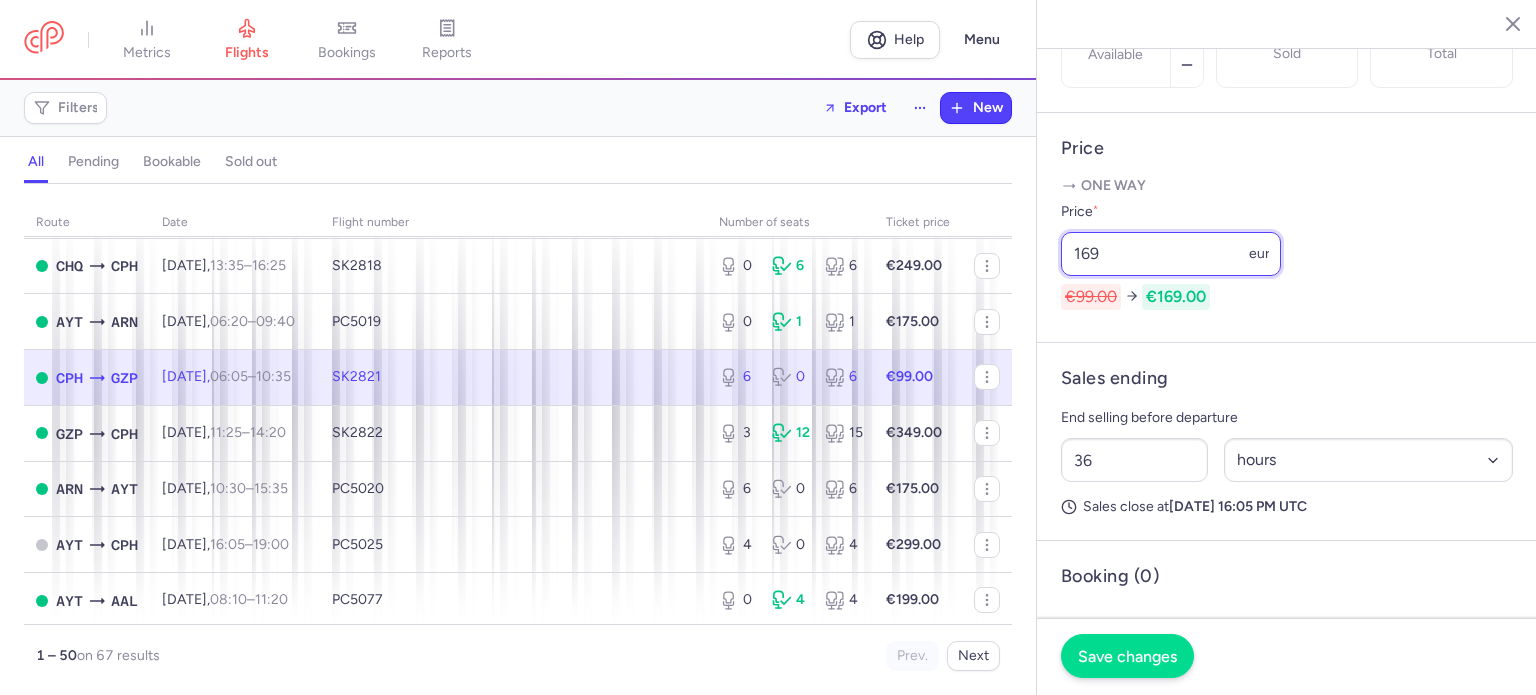 type on "169" 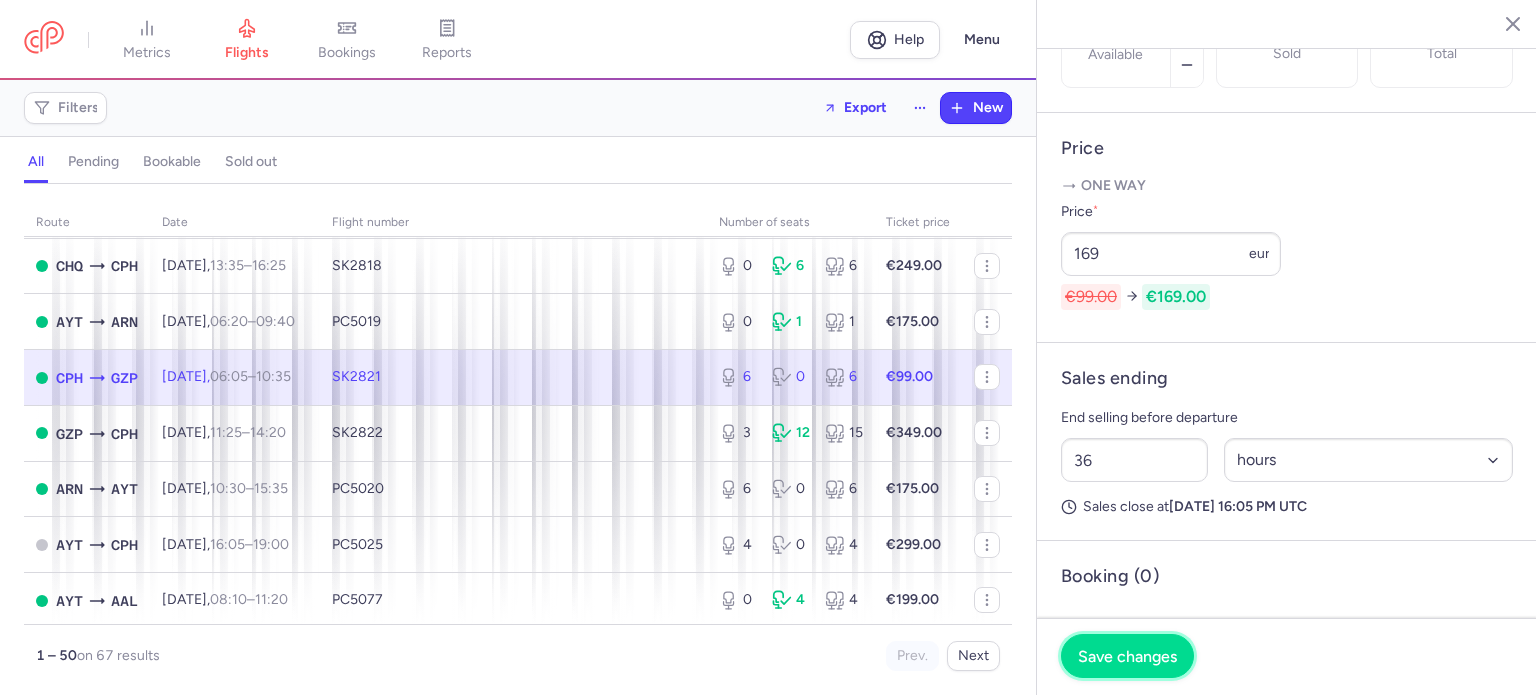 click on "Save changes" at bounding box center [1127, 656] 